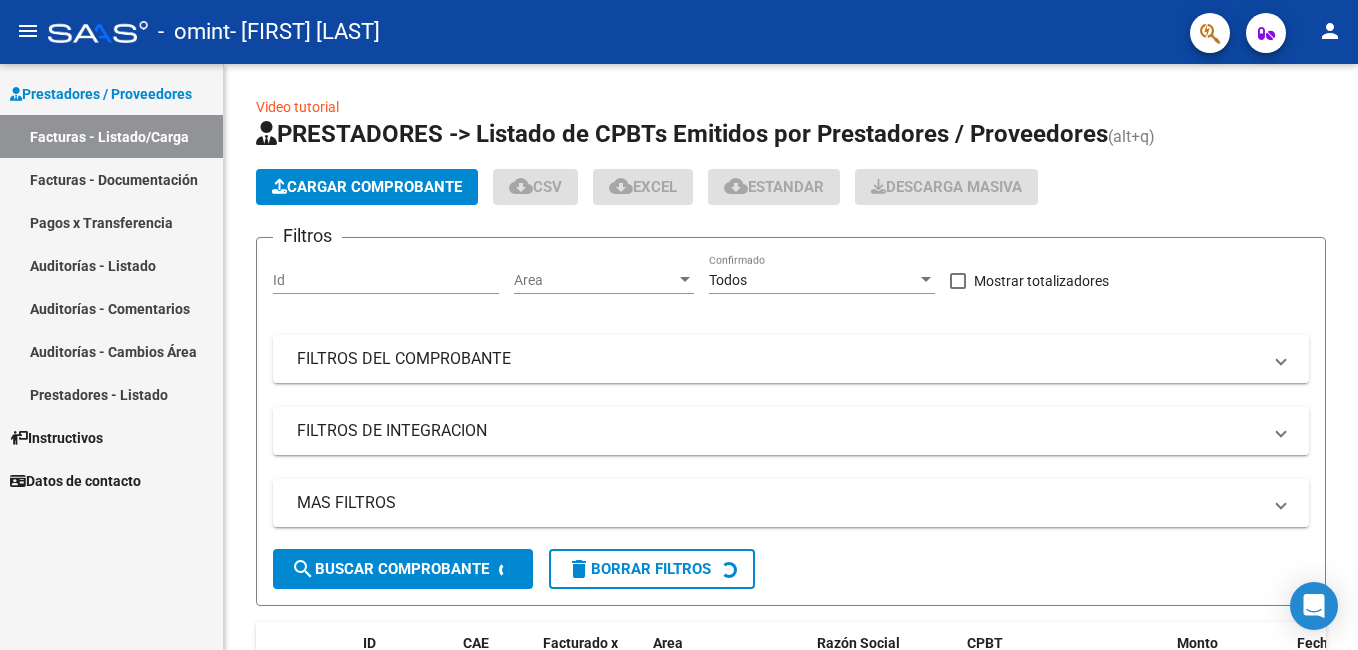scroll, scrollTop: 0, scrollLeft: 0, axis: both 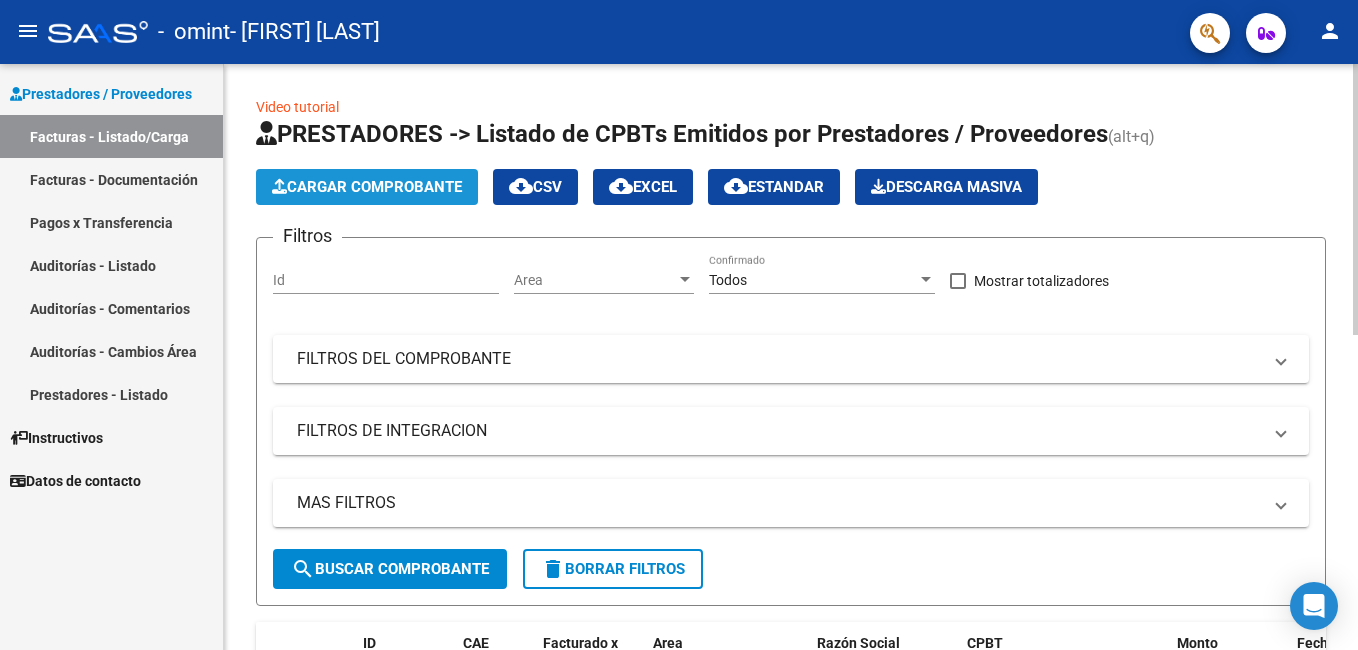 click on "Cargar Comprobante" 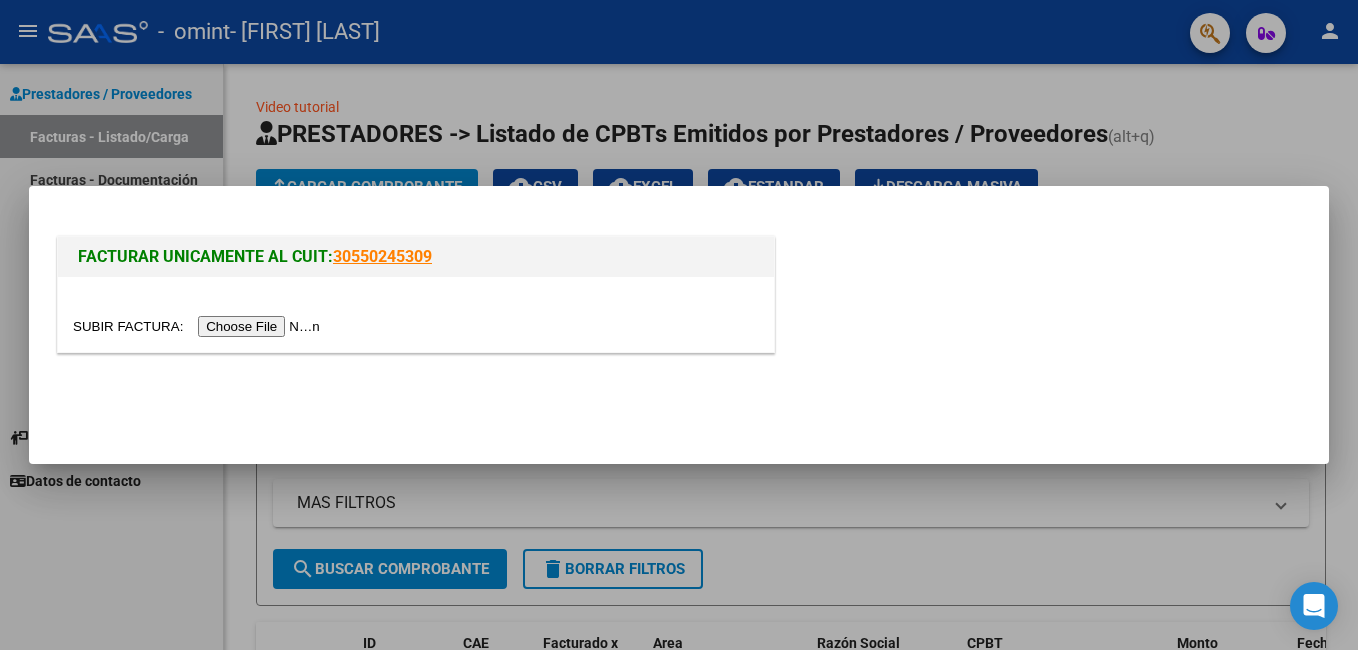 click at bounding box center (199, 326) 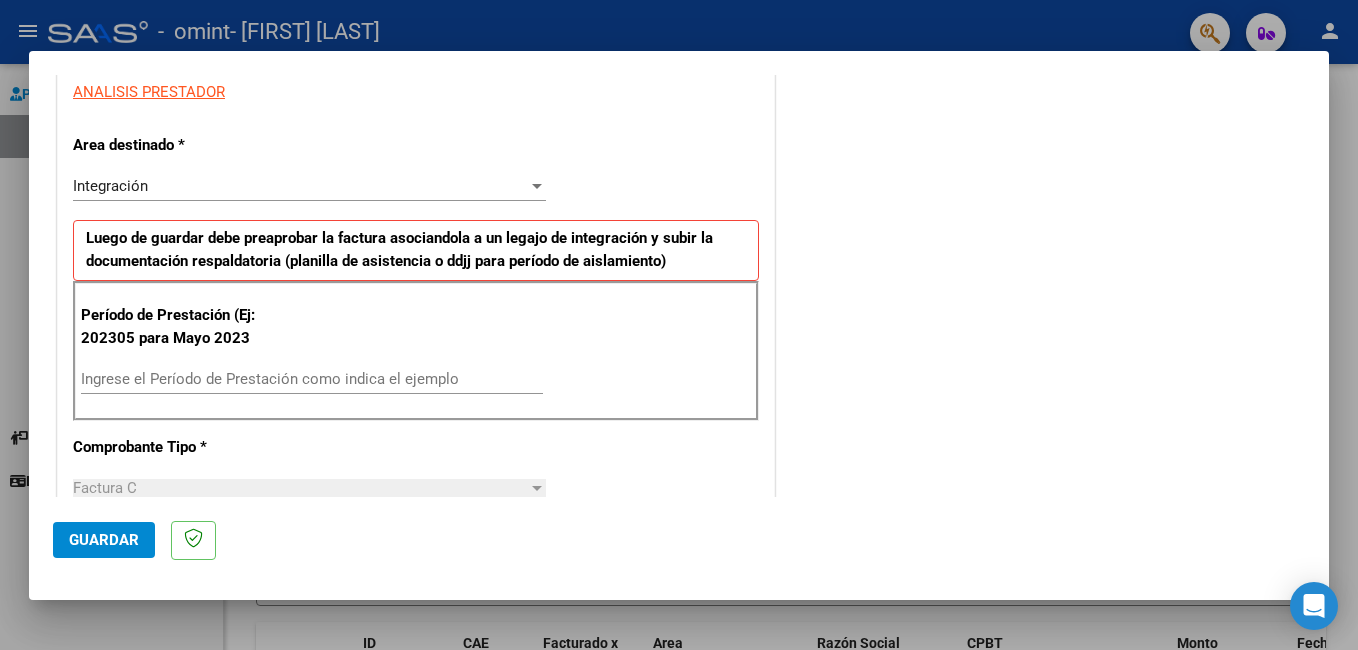 scroll, scrollTop: 430, scrollLeft: 0, axis: vertical 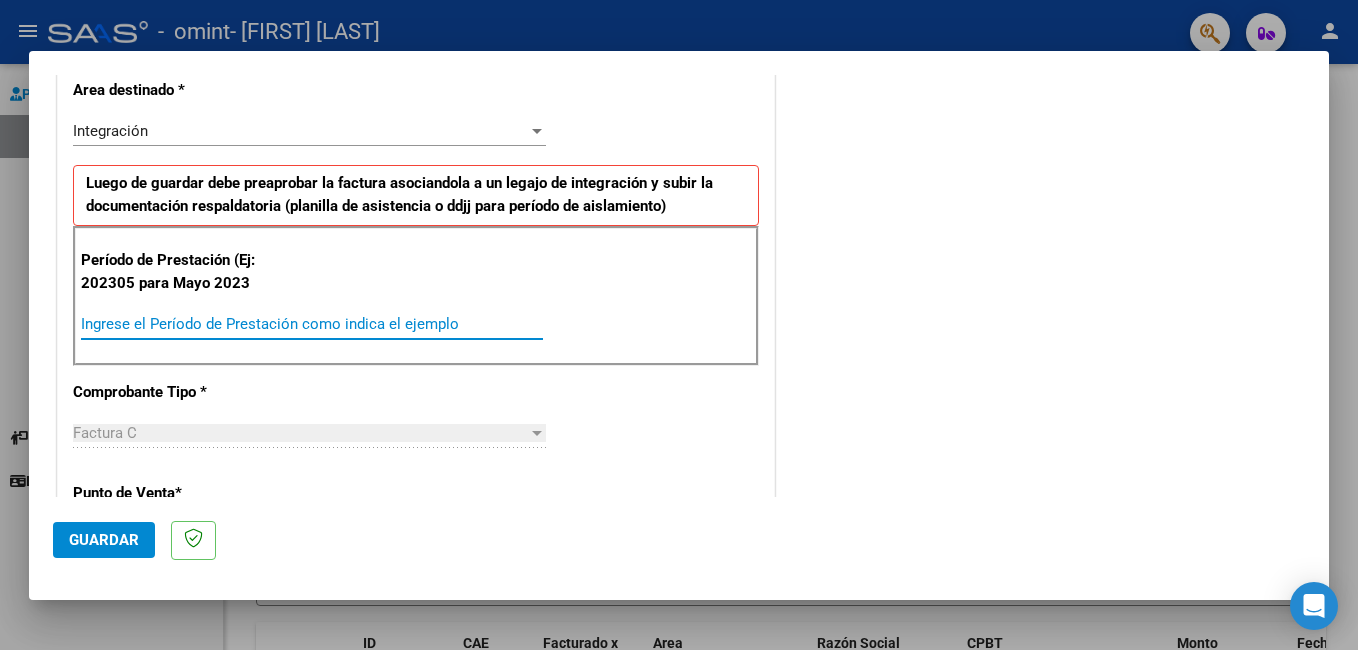 click on "Ingrese el Período de Prestación como indica el ejemplo" at bounding box center [312, 324] 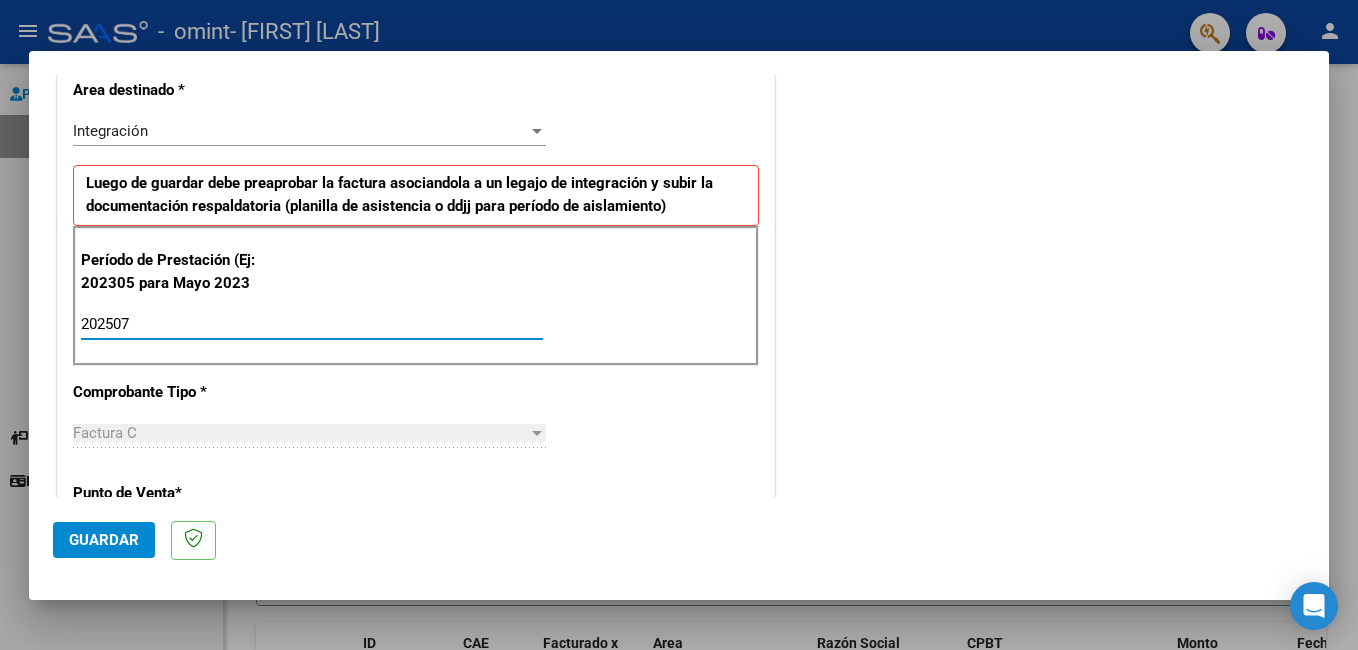 type on "202507" 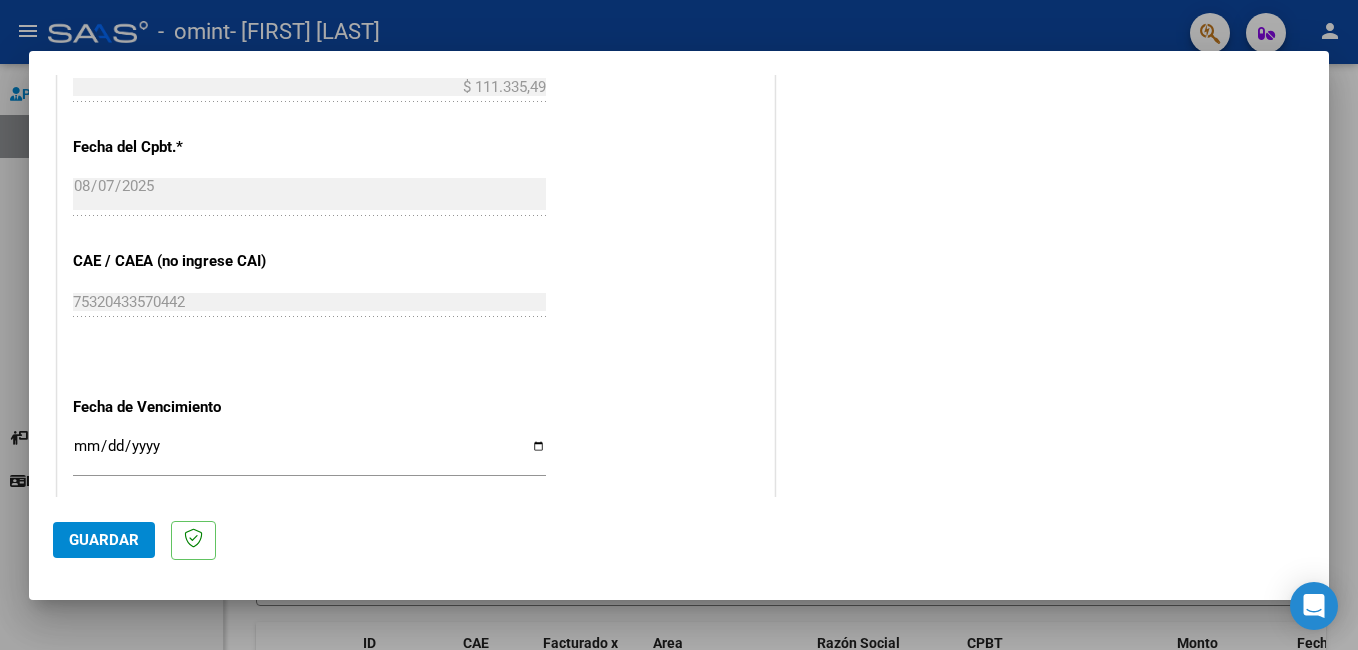 scroll, scrollTop: 1108, scrollLeft: 0, axis: vertical 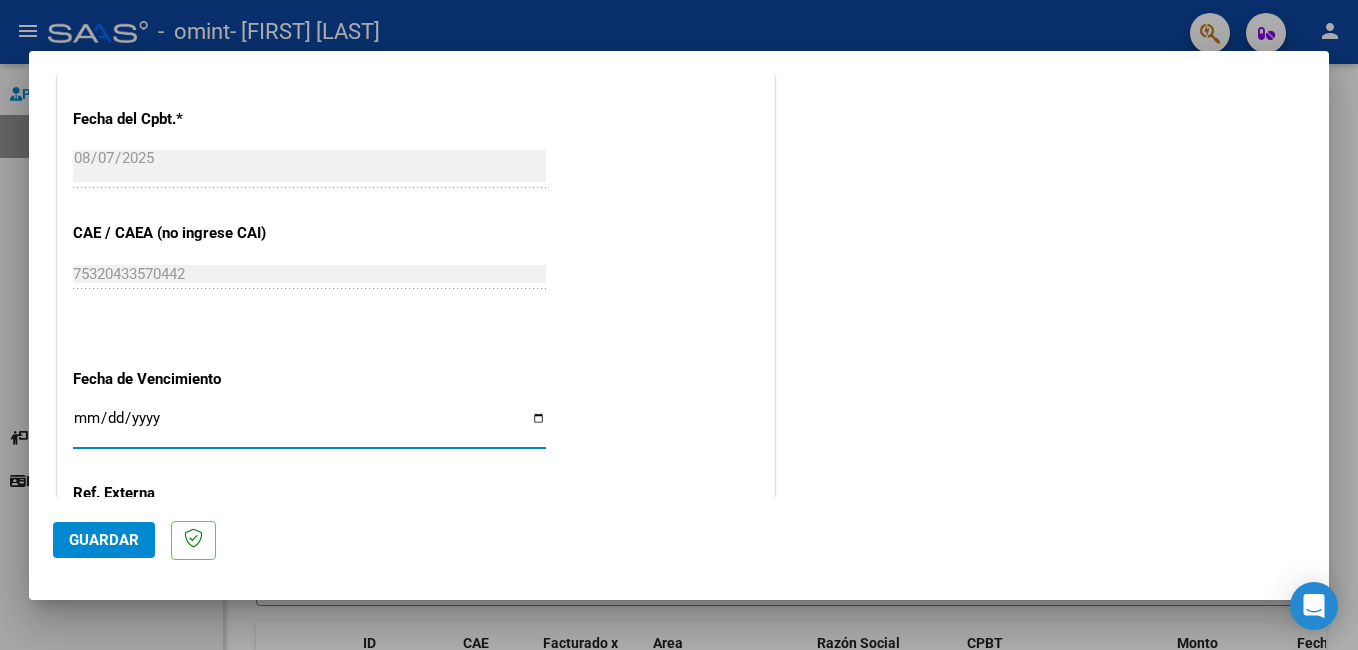 click on "Ingresar la fecha" at bounding box center (309, 426) 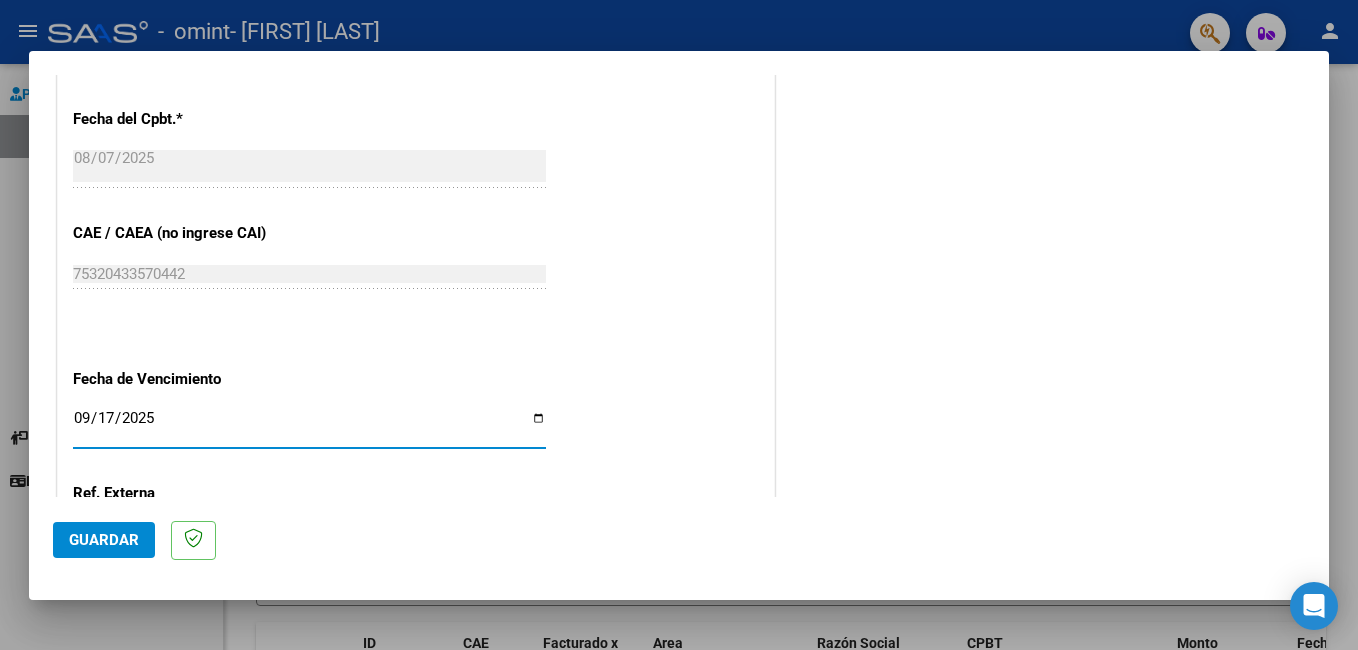 click on "2025-09-17" at bounding box center (309, 426) 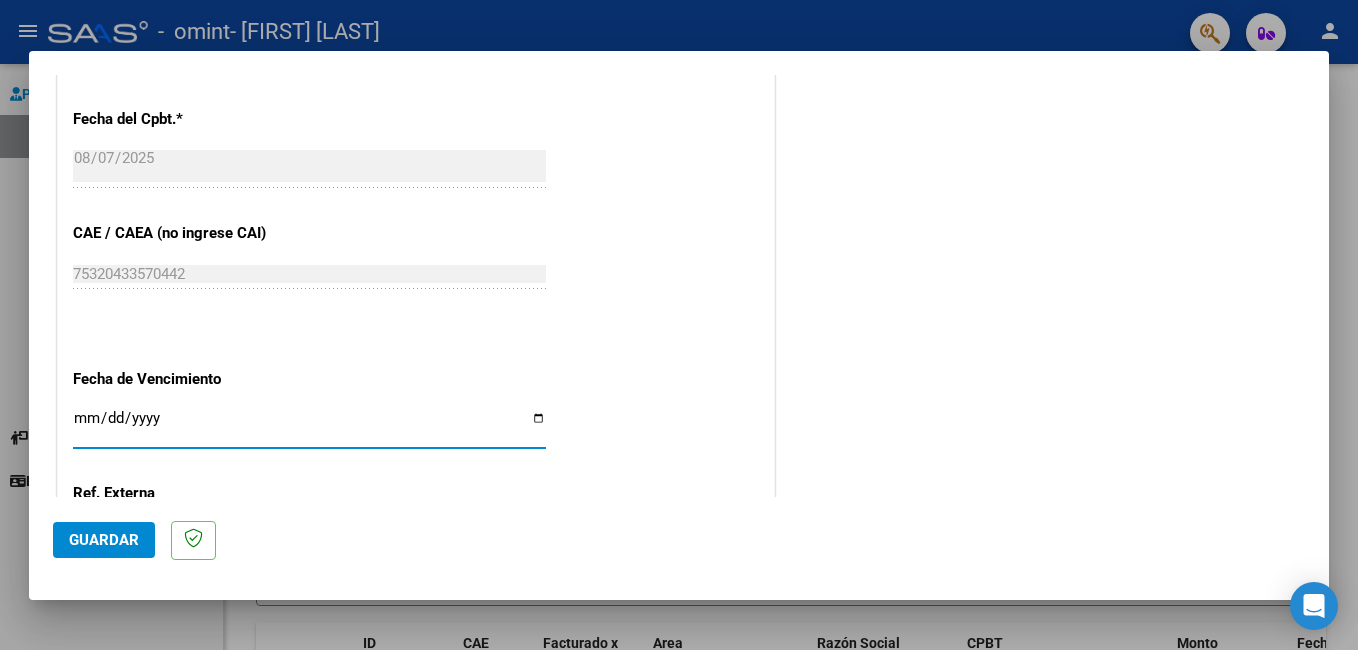 type on "2025-08-17" 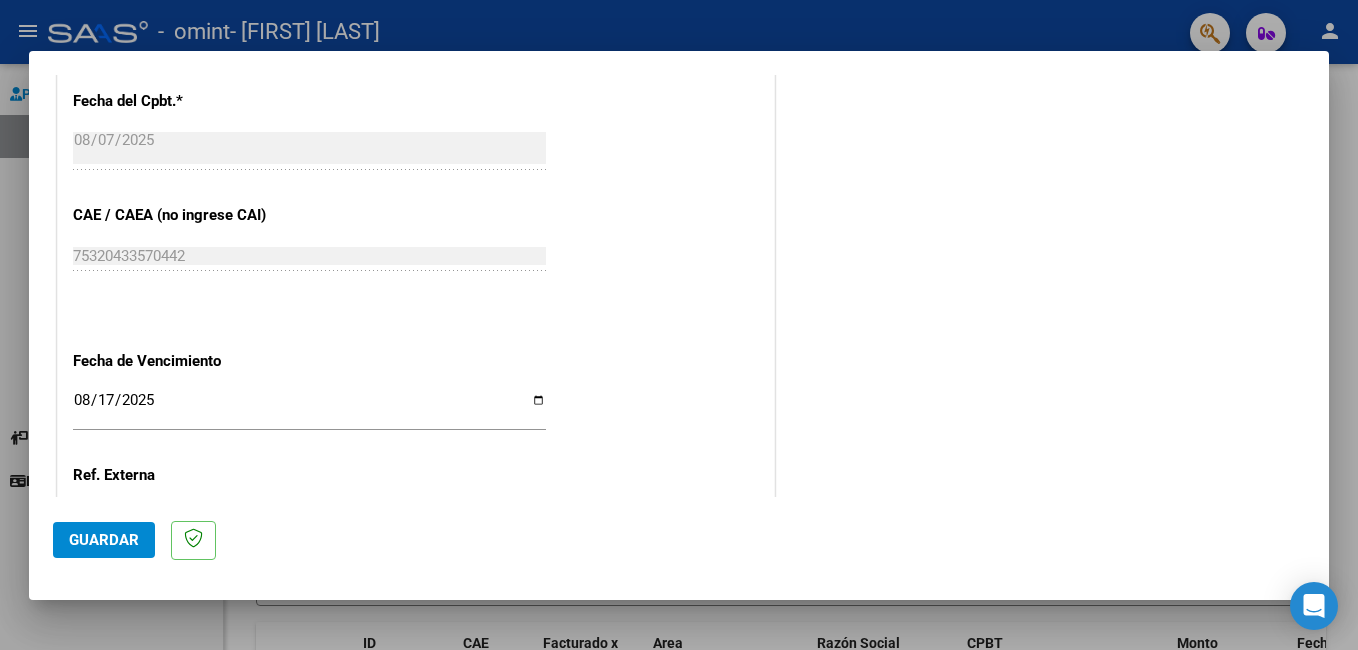 scroll, scrollTop: 1300, scrollLeft: 0, axis: vertical 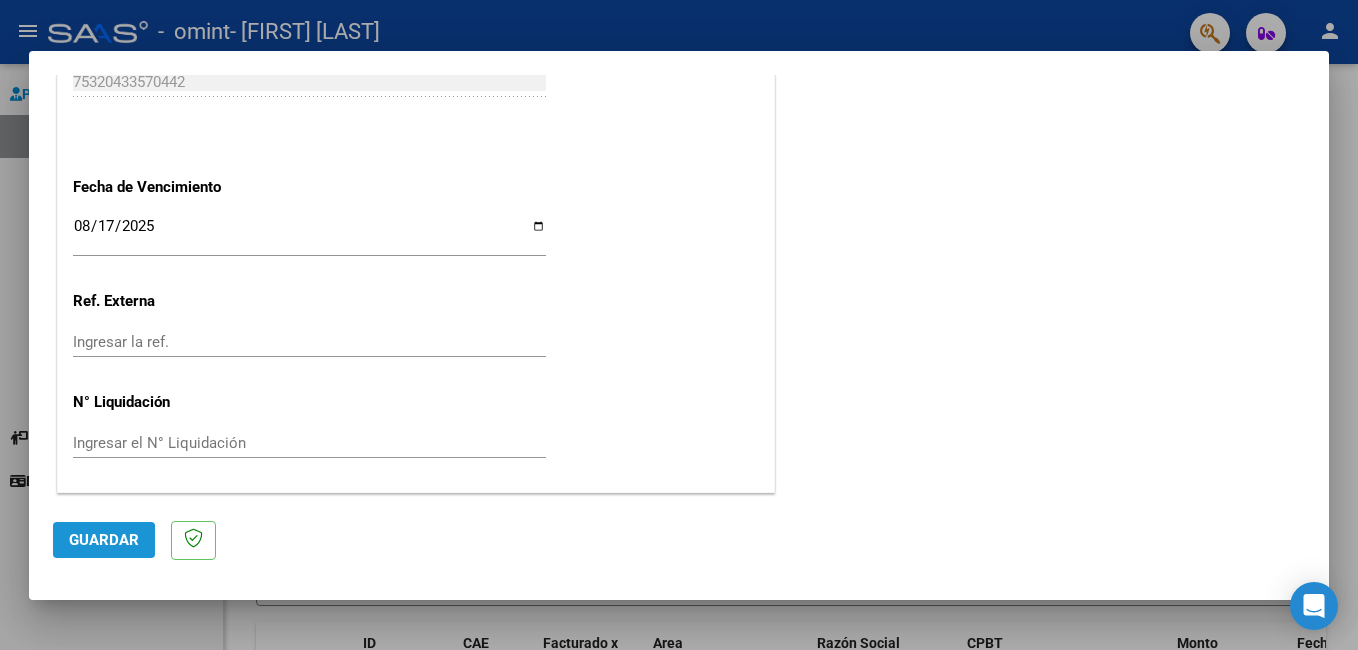 click on "Guardar" 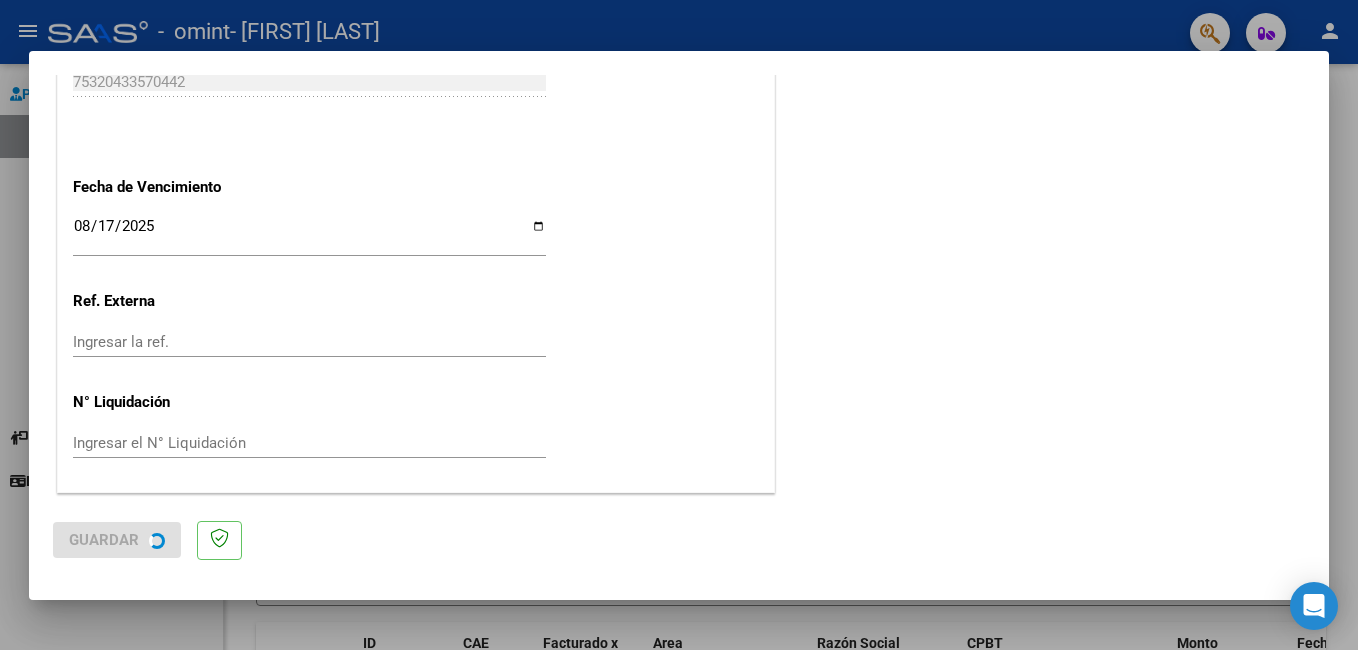 scroll, scrollTop: 0, scrollLeft: 0, axis: both 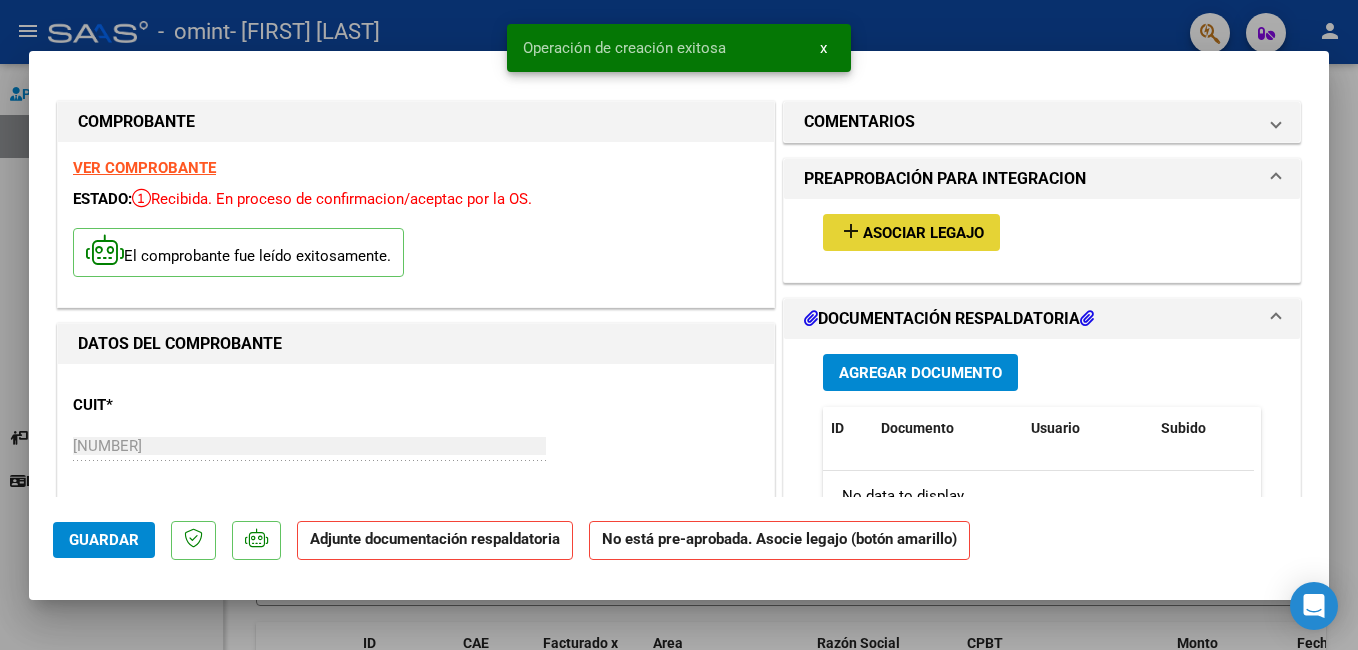 click on "Asociar Legajo" at bounding box center [923, 233] 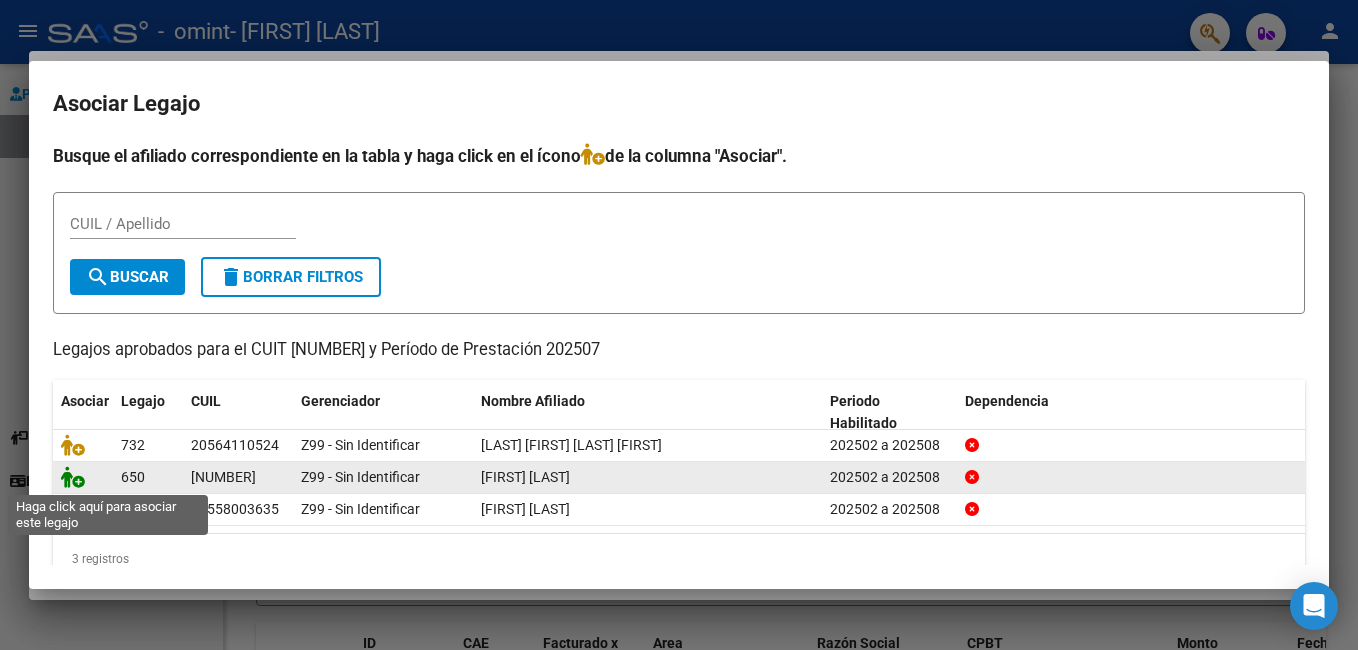 click 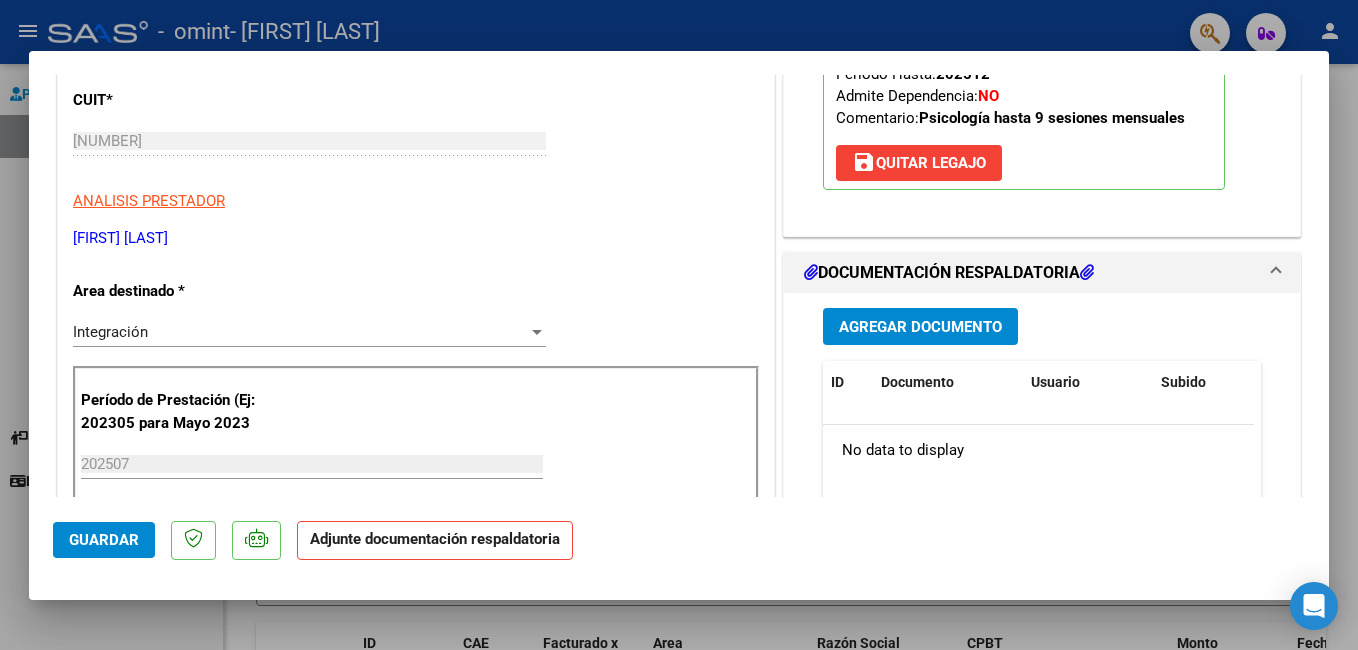 scroll, scrollTop: 324, scrollLeft: 0, axis: vertical 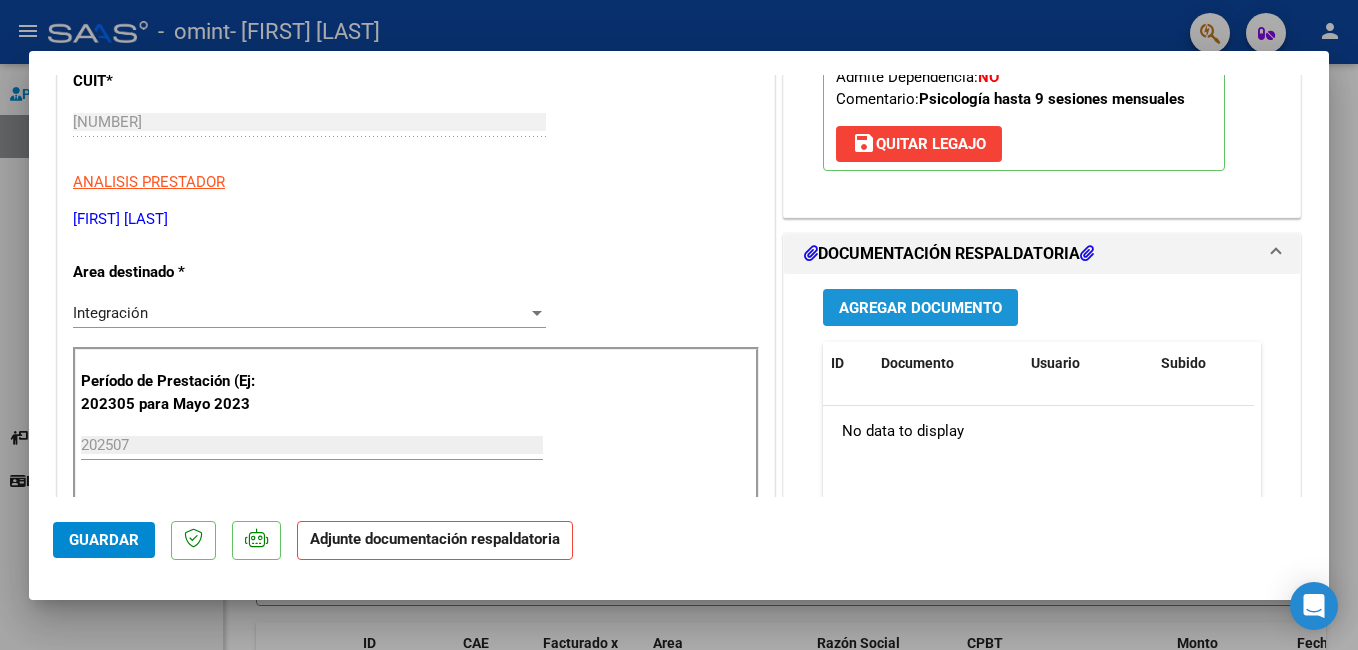 click on "Agregar Documento" at bounding box center [920, 307] 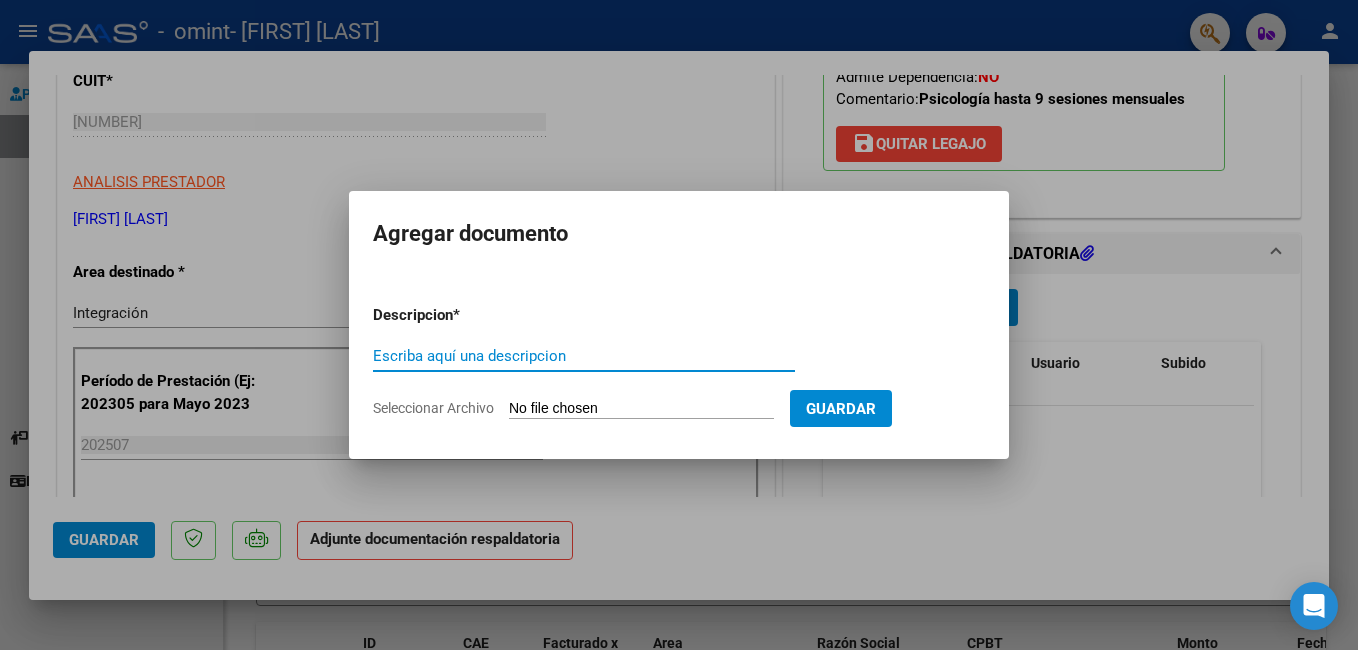 click on "Escriba aquí una descripcion" at bounding box center (584, 356) 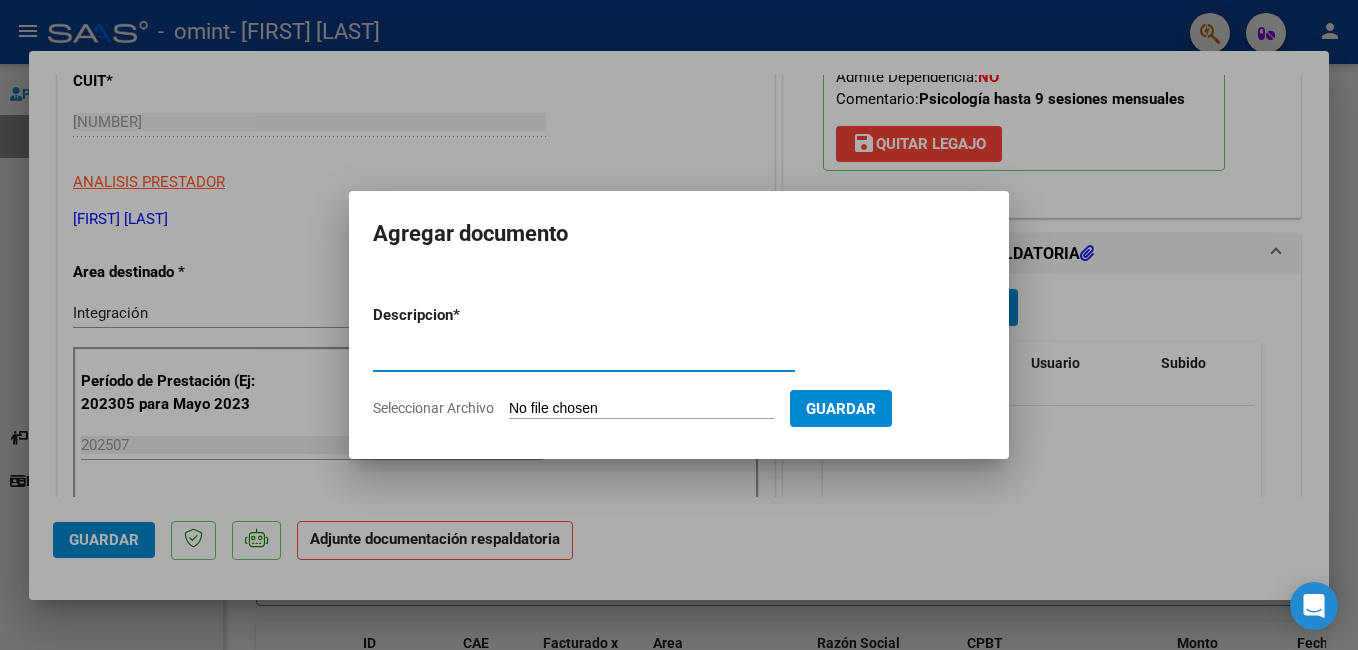 type on "Planilla de asistencia" 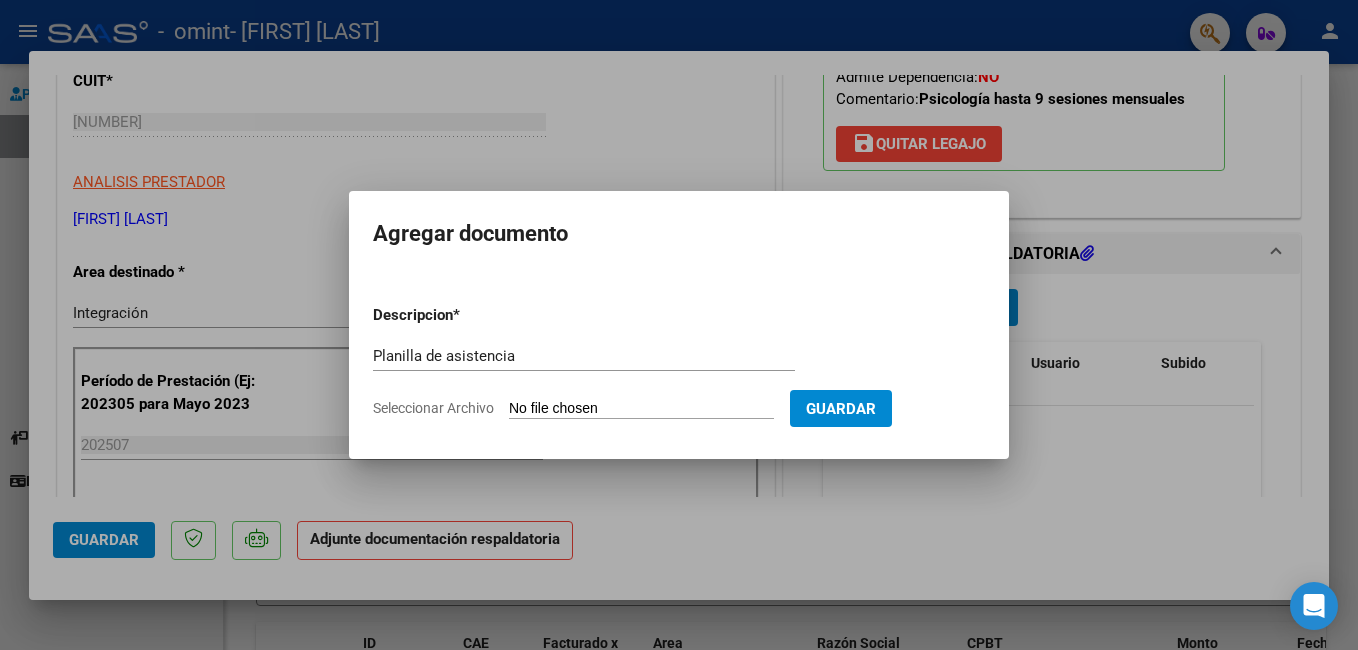 click on "Seleccionar Archivo" at bounding box center (641, 409) 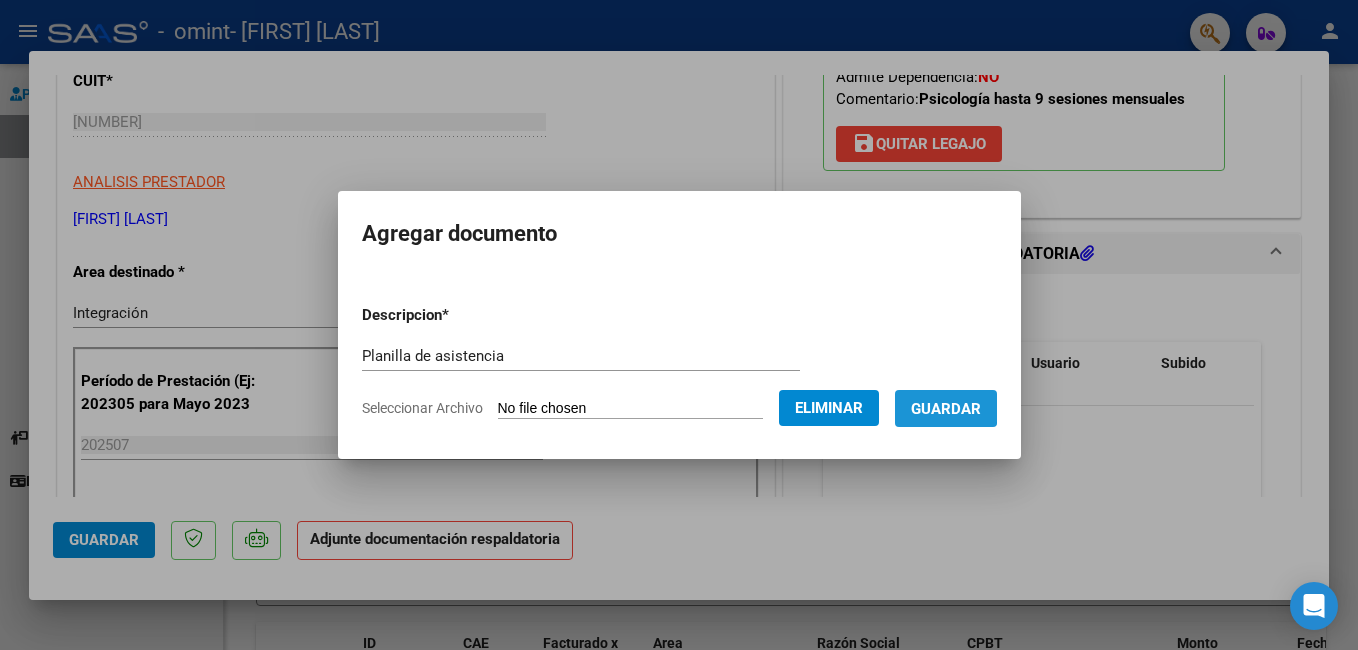 click on "Guardar" at bounding box center (946, 409) 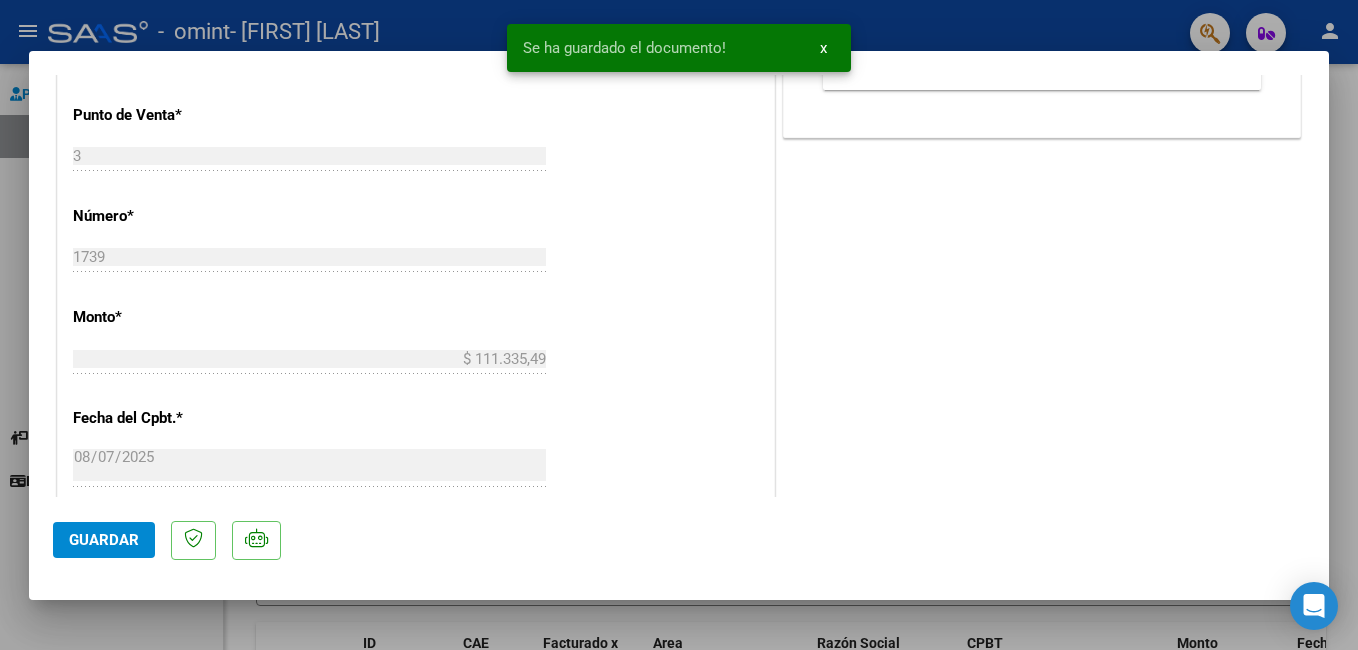 scroll, scrollTop: 895, scrollLeft: 0, axis: vertical 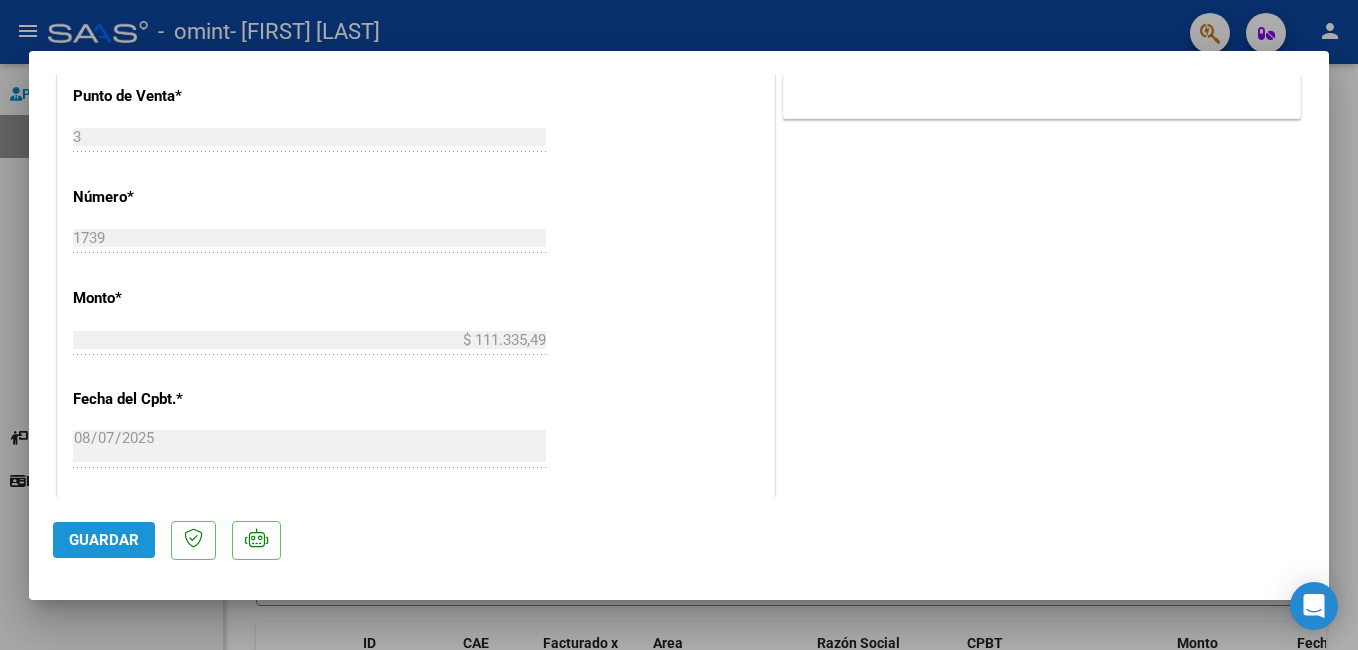 click on "Guardar" 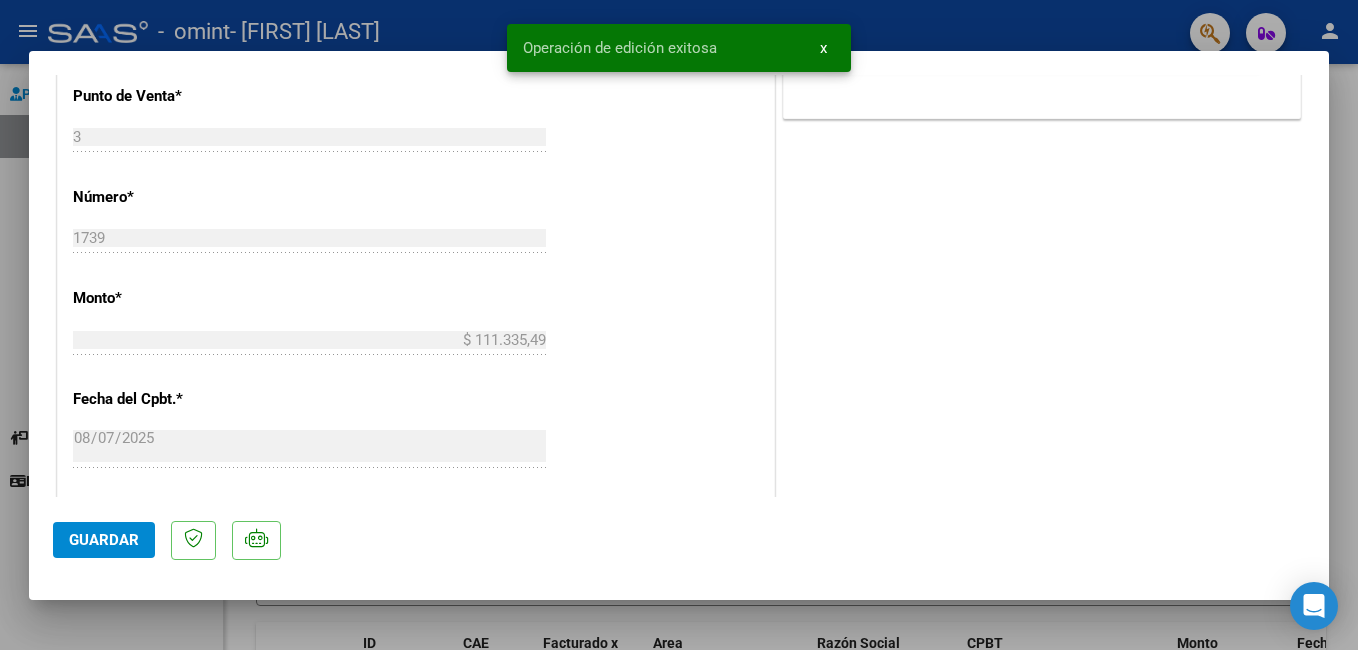 type 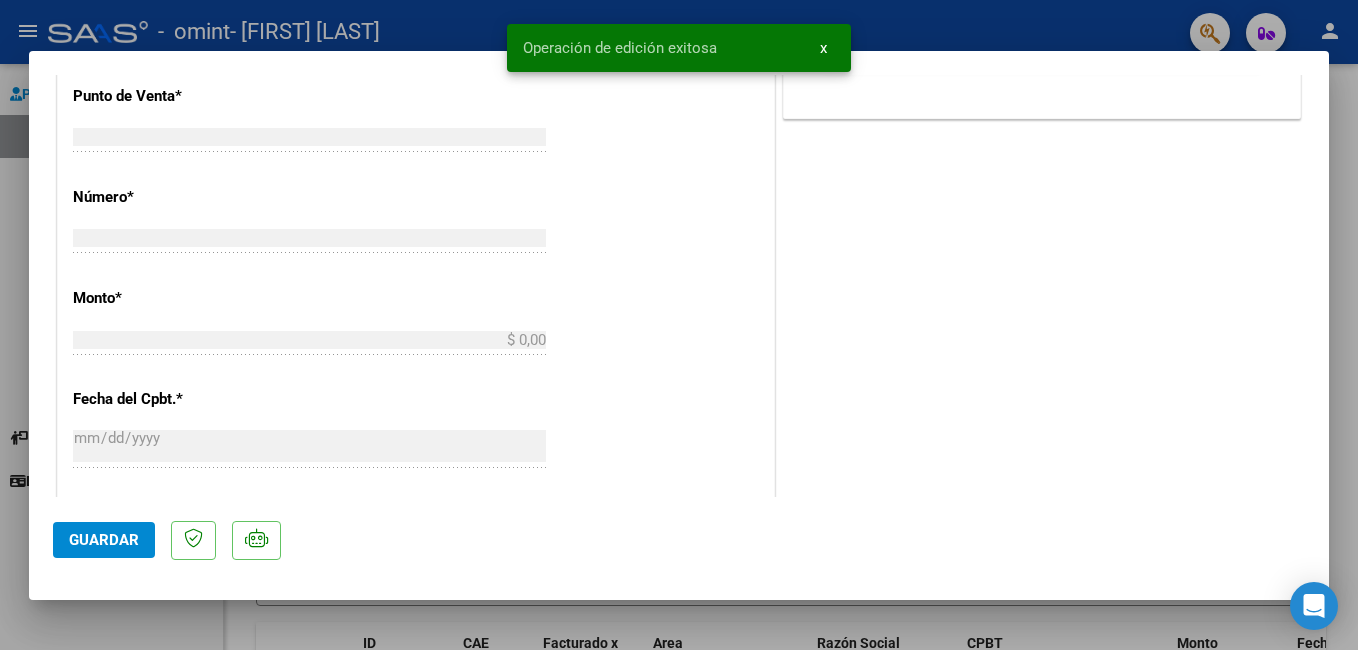 scroll, scrollTop: 929, scrollLeft: 0, axis: vertical 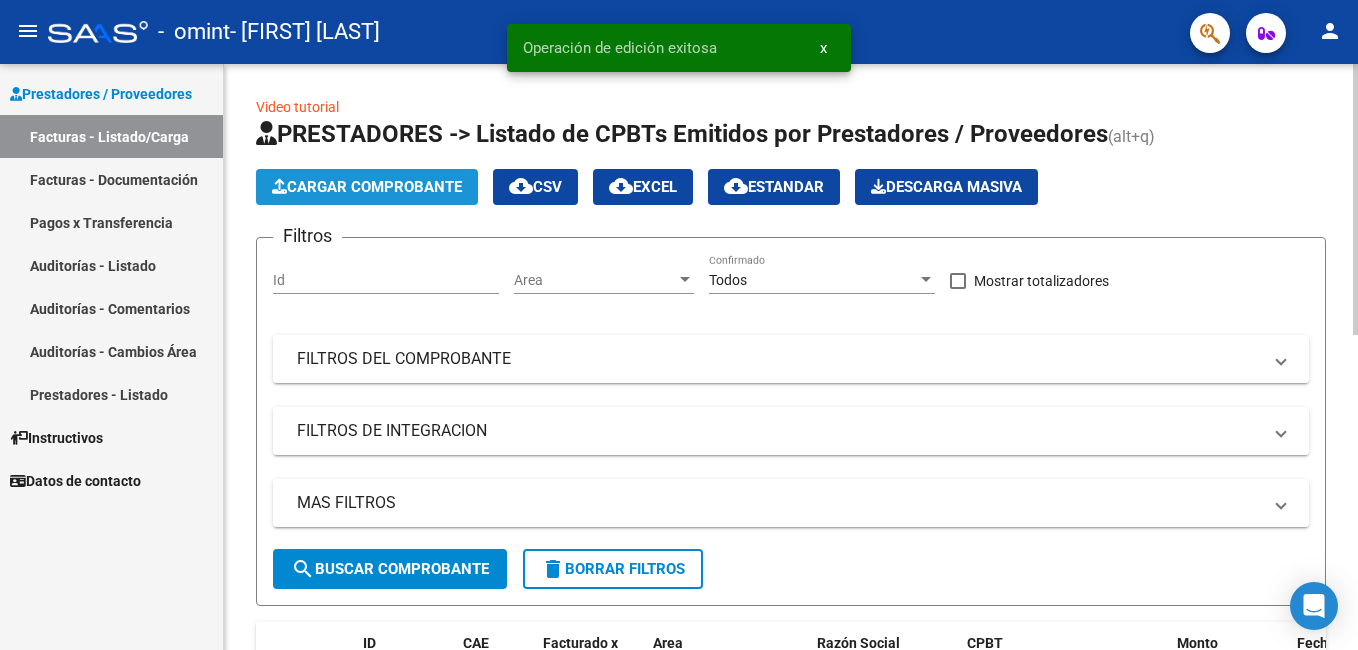 click on "Cargar Comprobante" 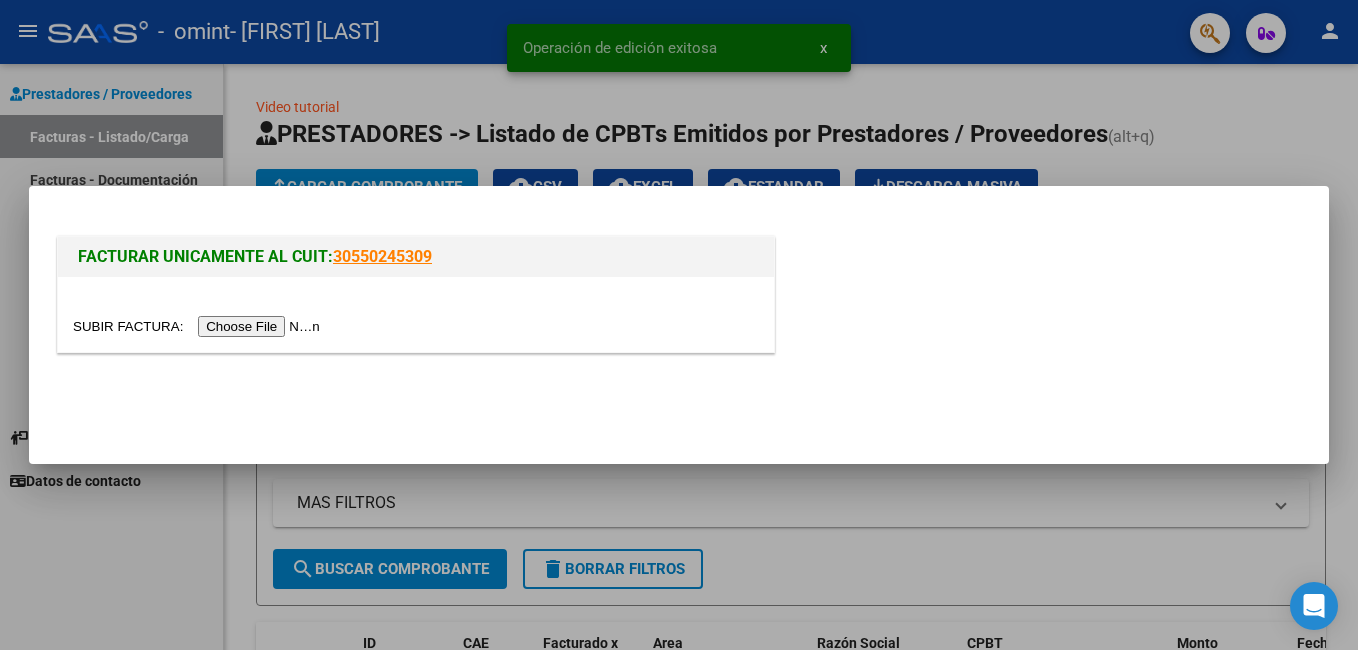 click at bounding box center [199, 326] 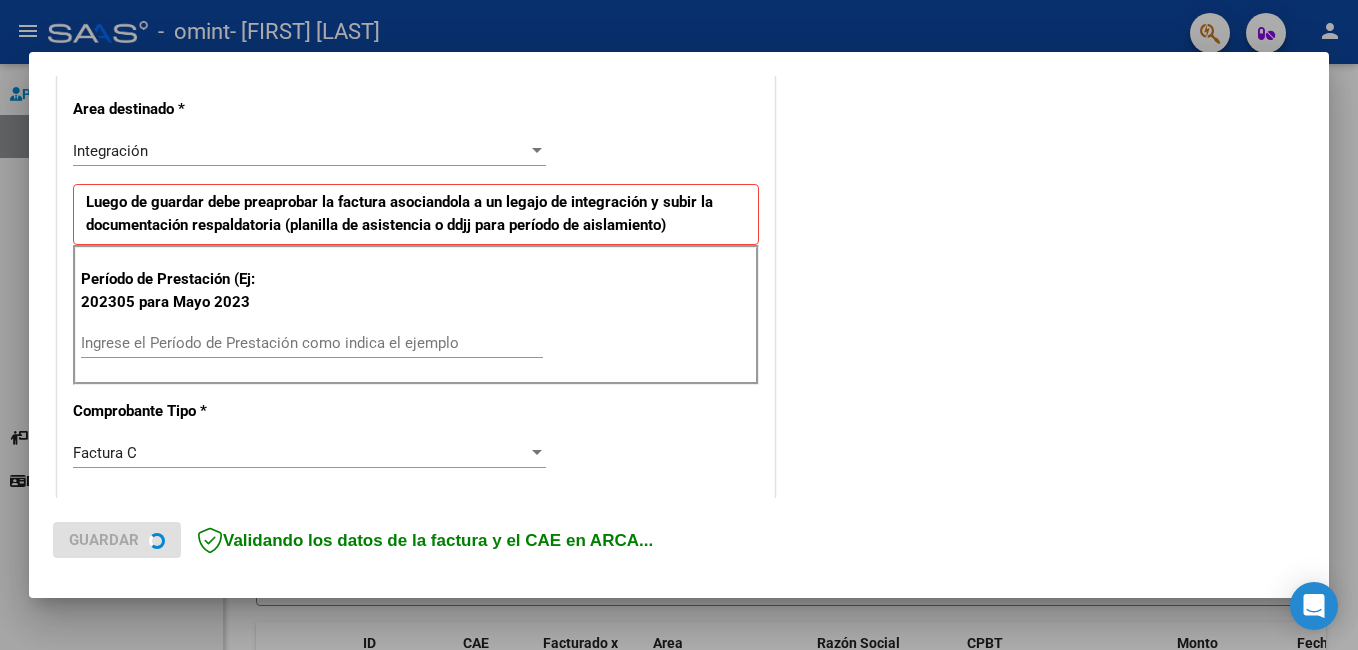 scroll, scrollTop: 426, scrollLeft: 0, axis: vertical 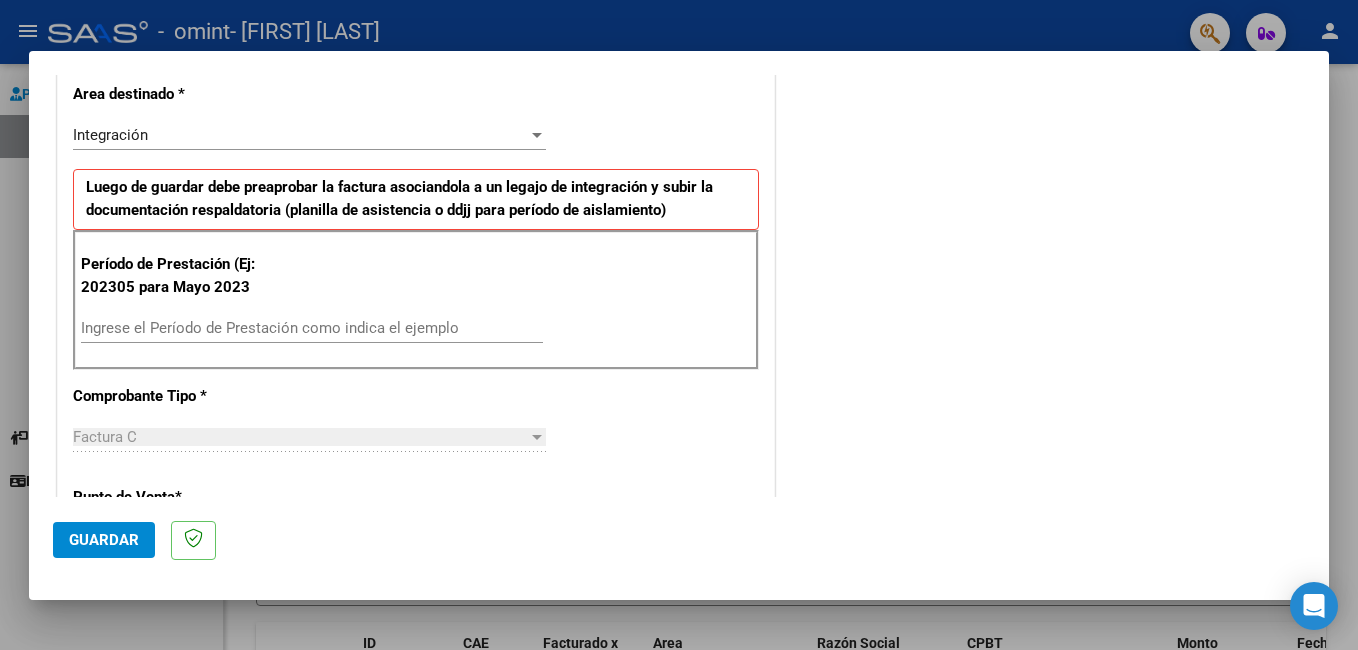 click on "Ingrese el Período de Prestación como indica el ejemplo" at bounding box center (312, 328) 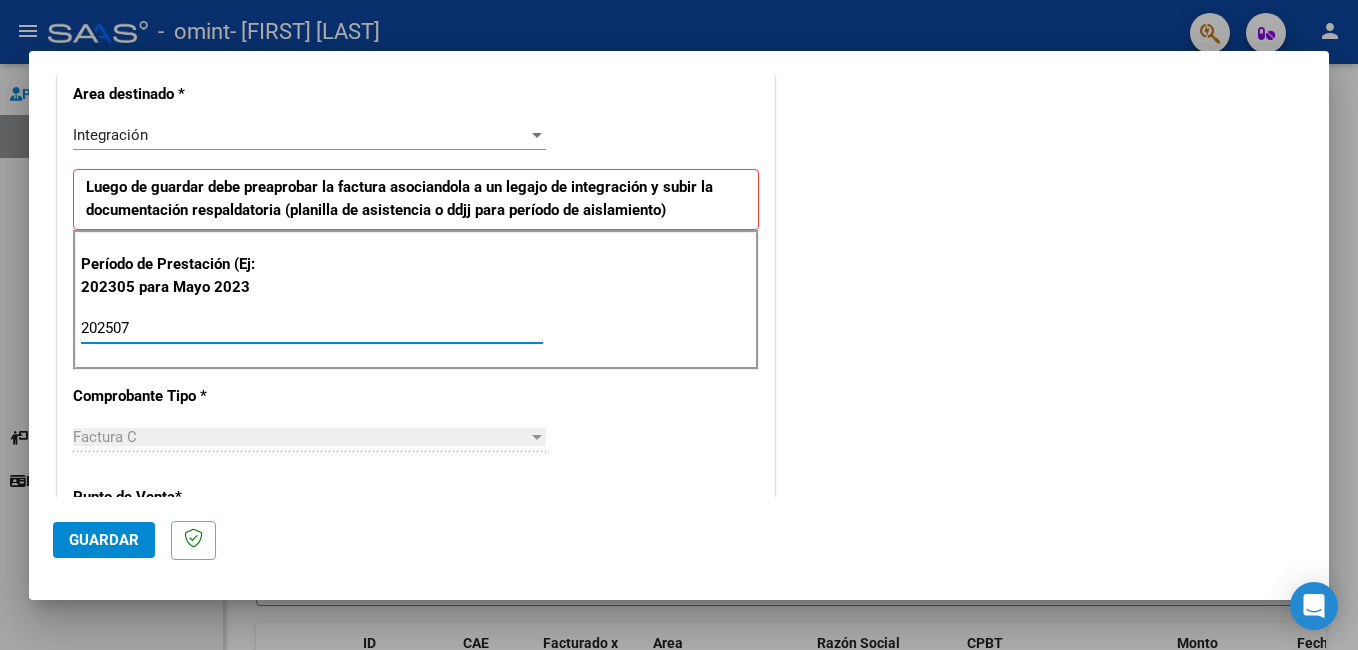 type on "202507" 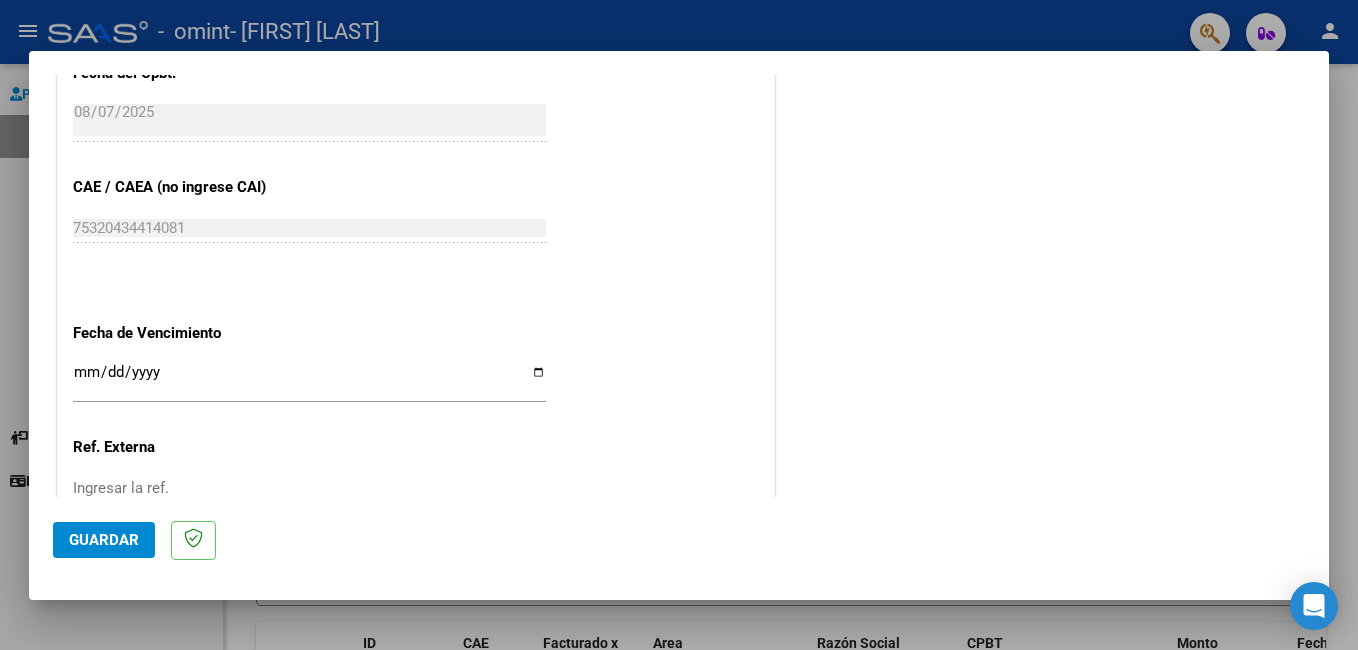 scroll, scrollTop: 1163, scrollLeft: 0, axis: vertical 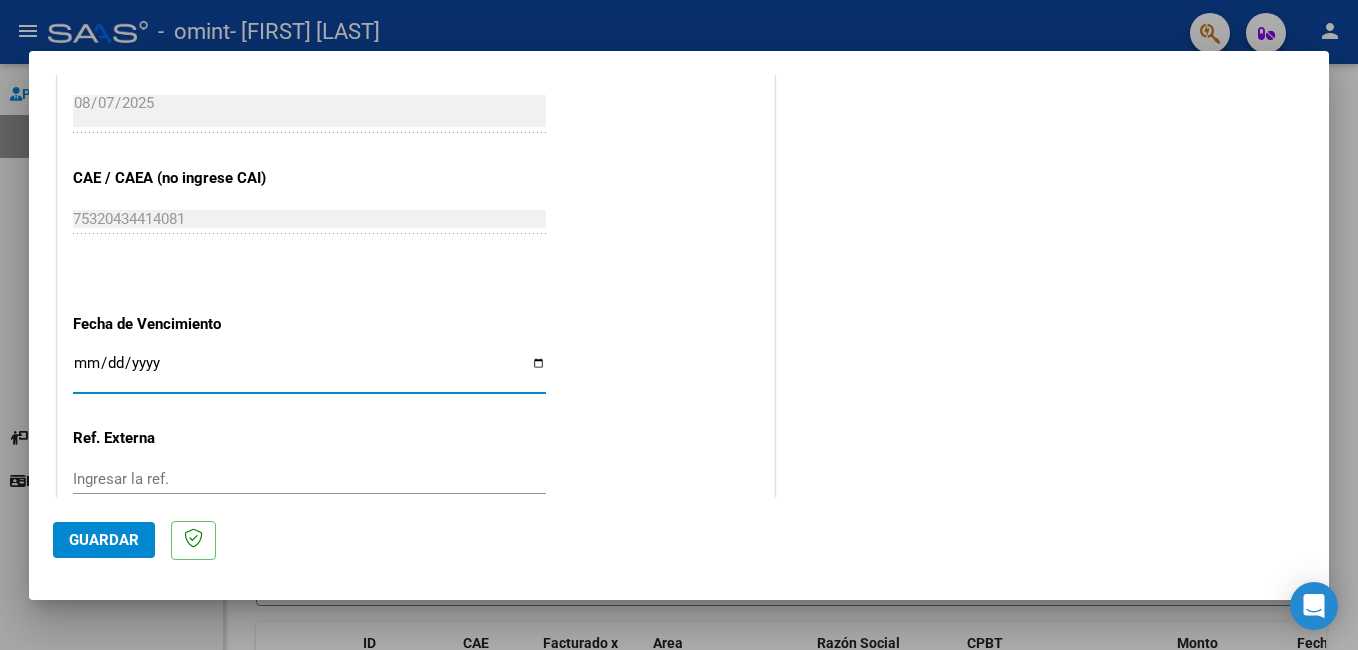 click on "Ingresar la fecha" at bounding box center (309, 371) 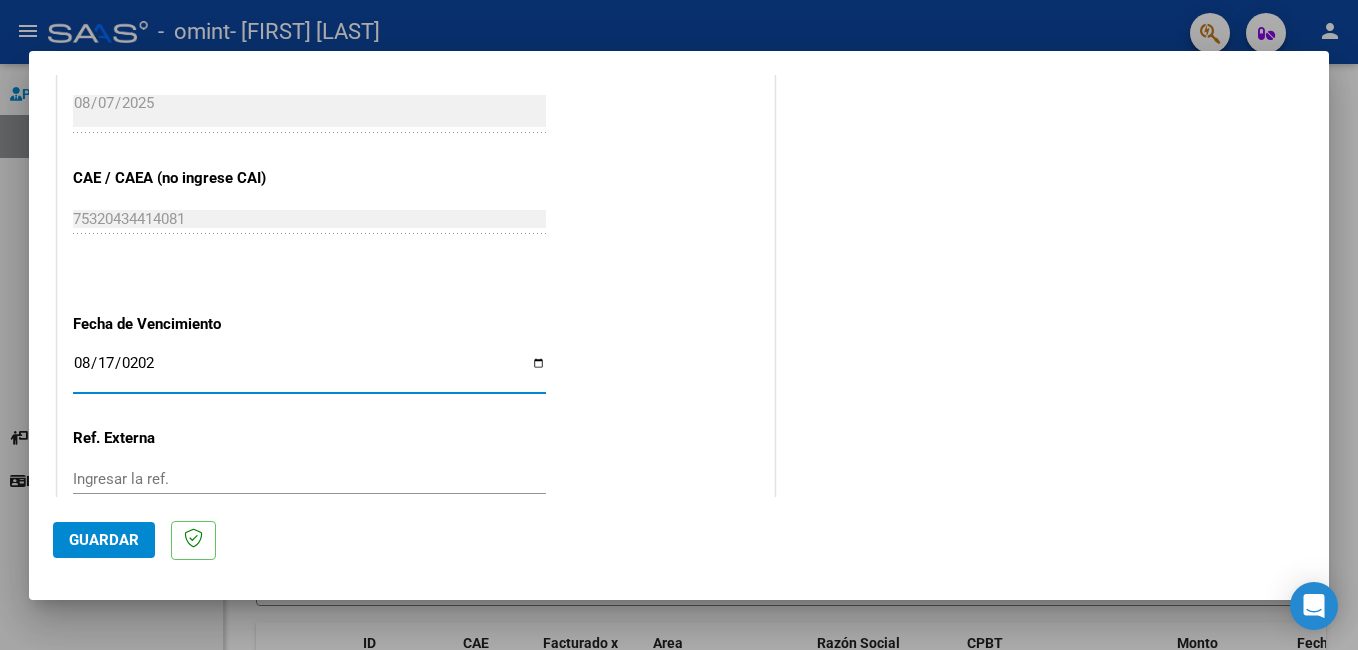 type on "2025-08-17" 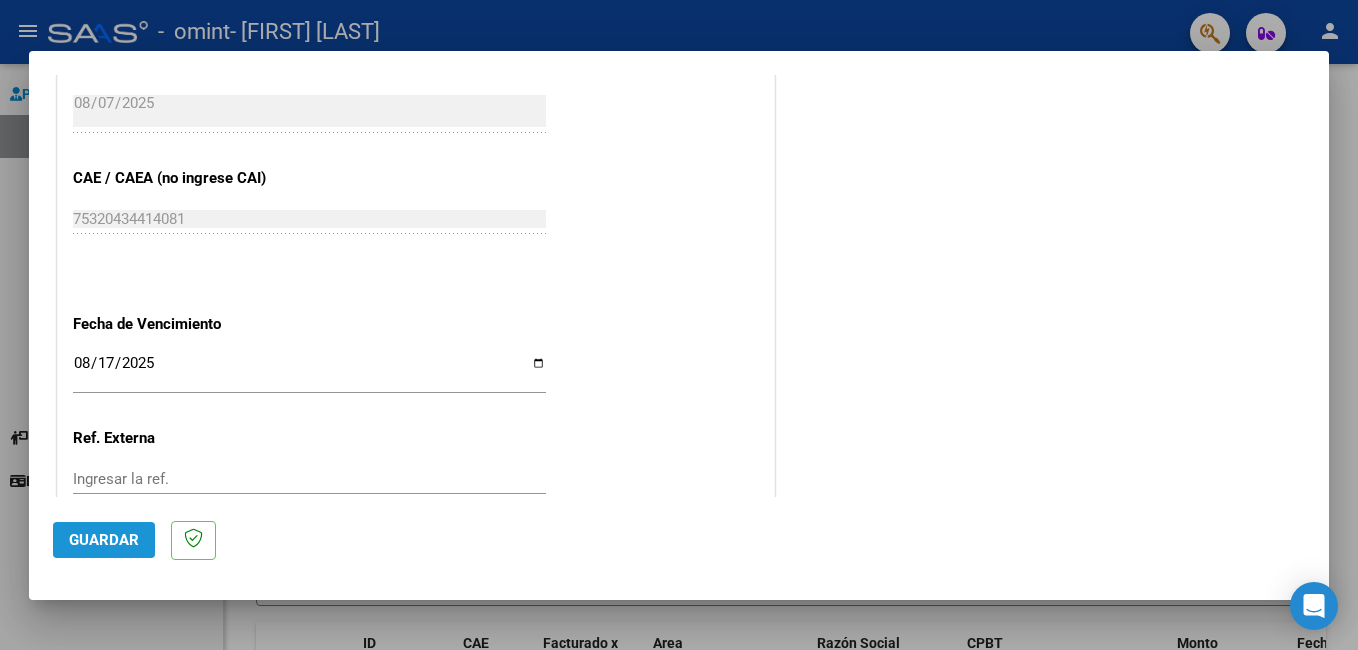 click on "Guardar" 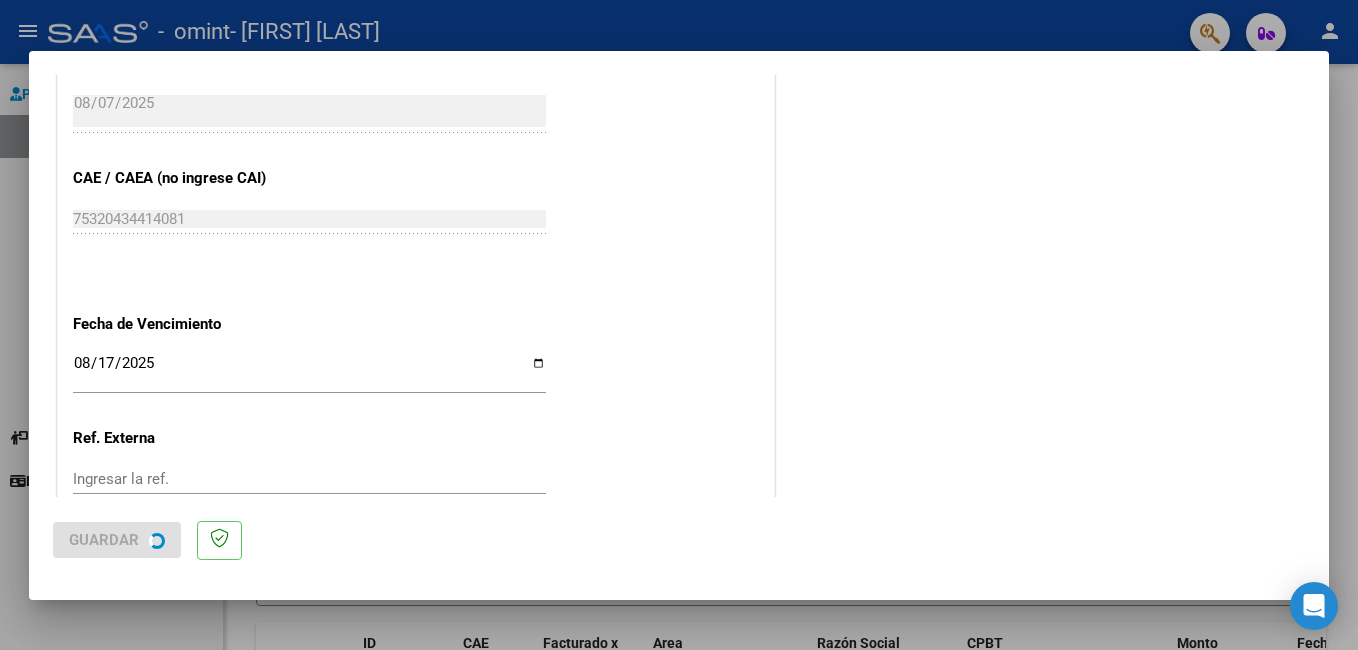 scroll, scrollTop: 0, scrollLeft: 0, axis: both 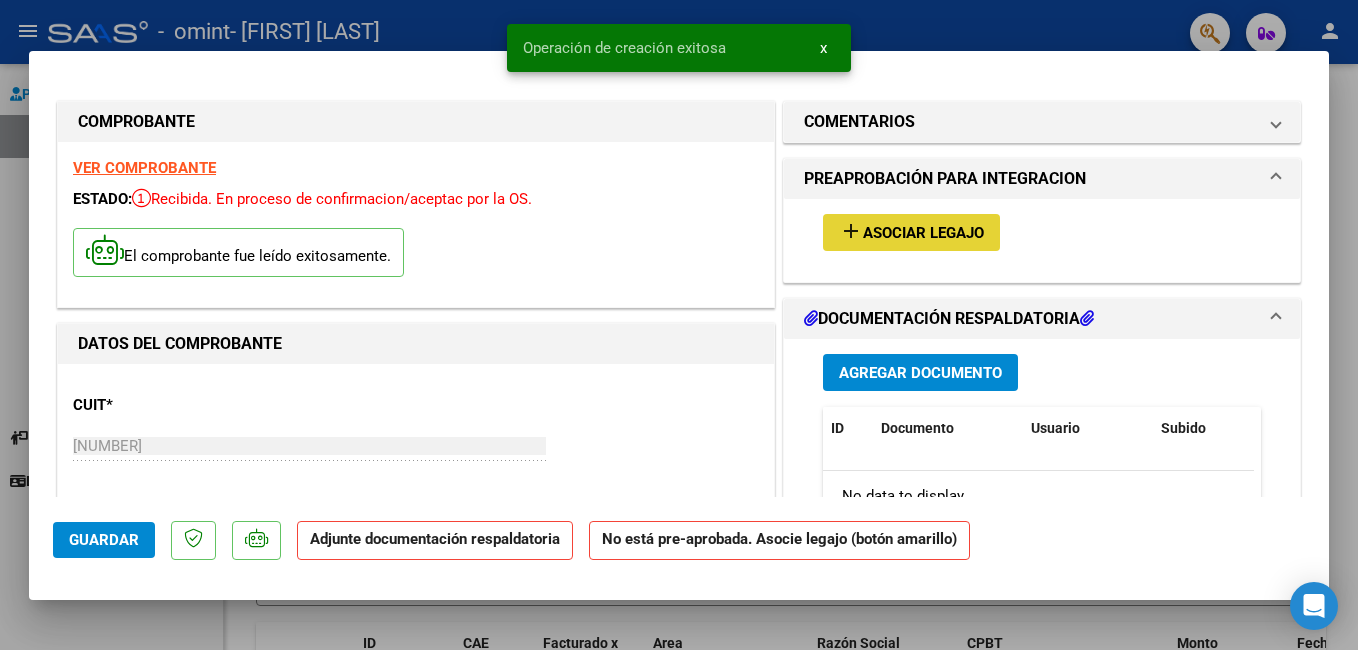 click on "Asociar Legajo" at bounding box center (923, 233) 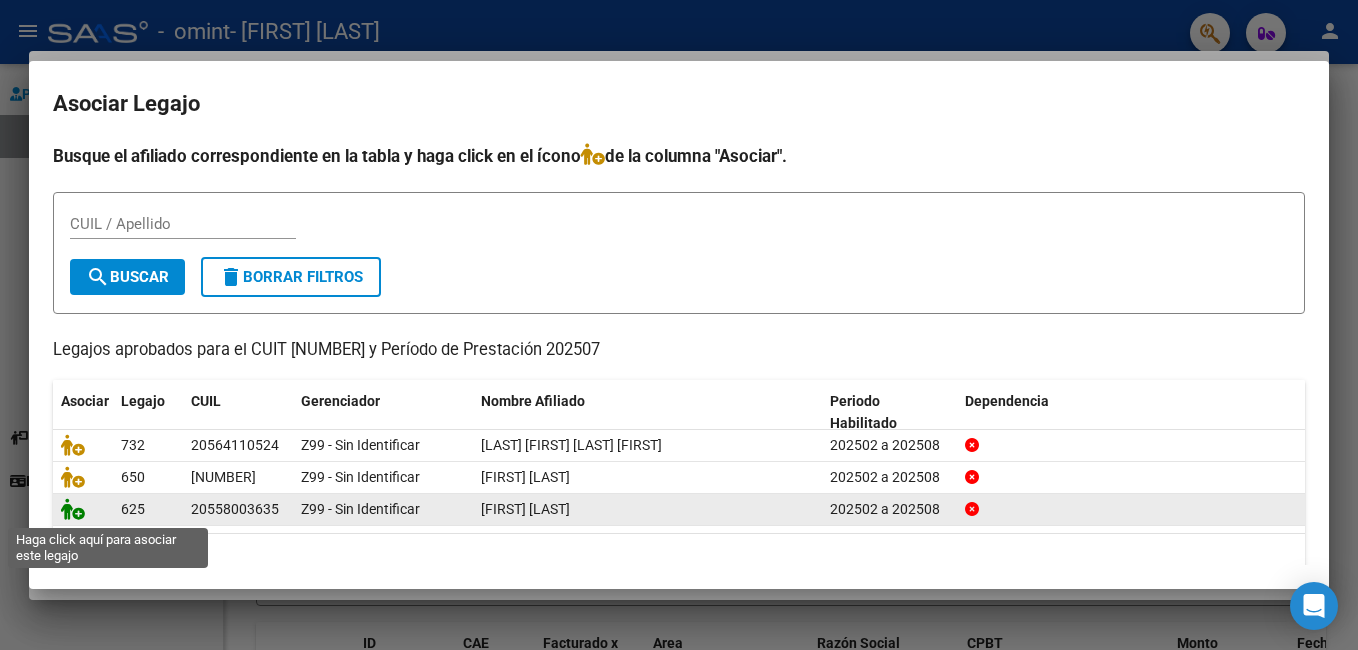click 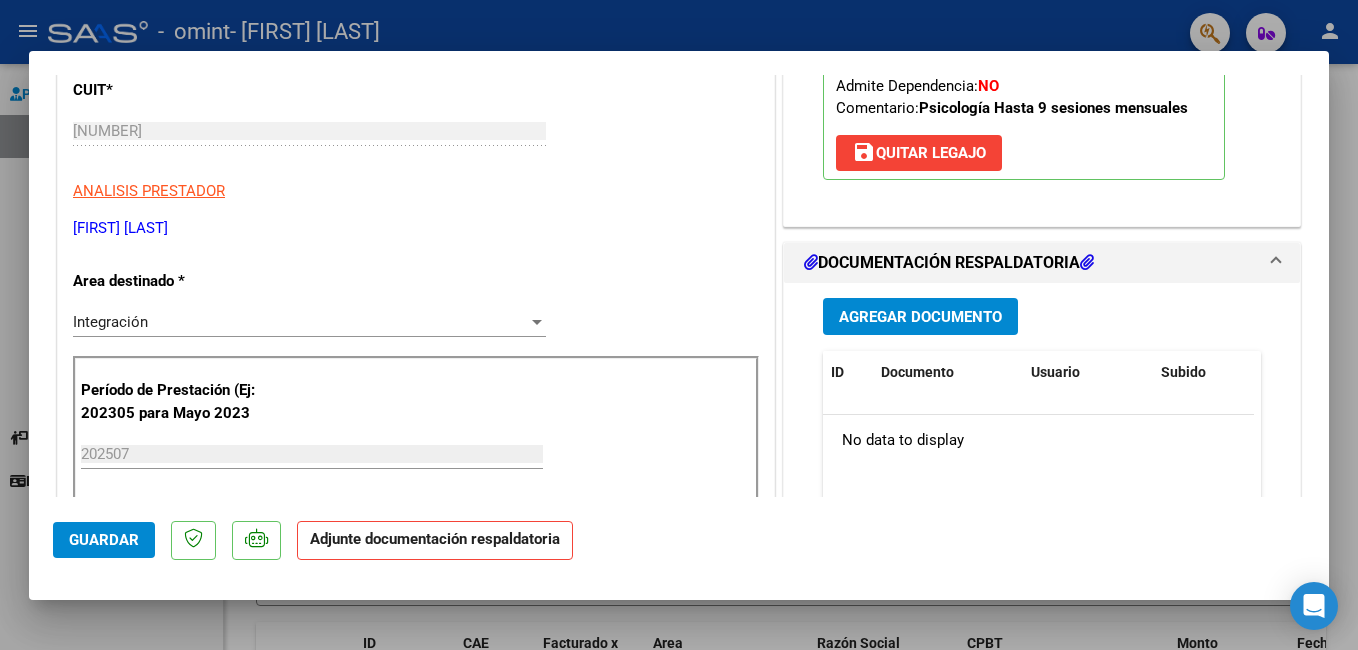 scroll, scrollTop: 367, scrollLeft: 0, axis: vertical 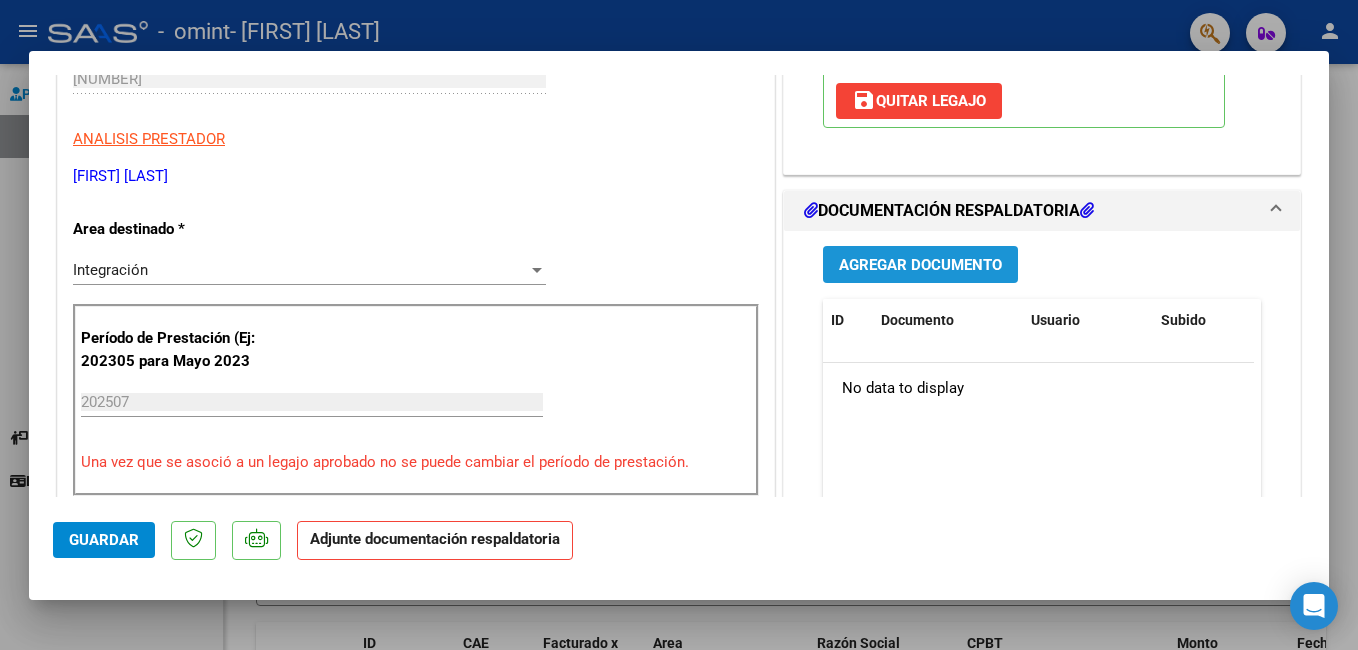 click on "Agregar Documento" at bounding box center [920, 265] 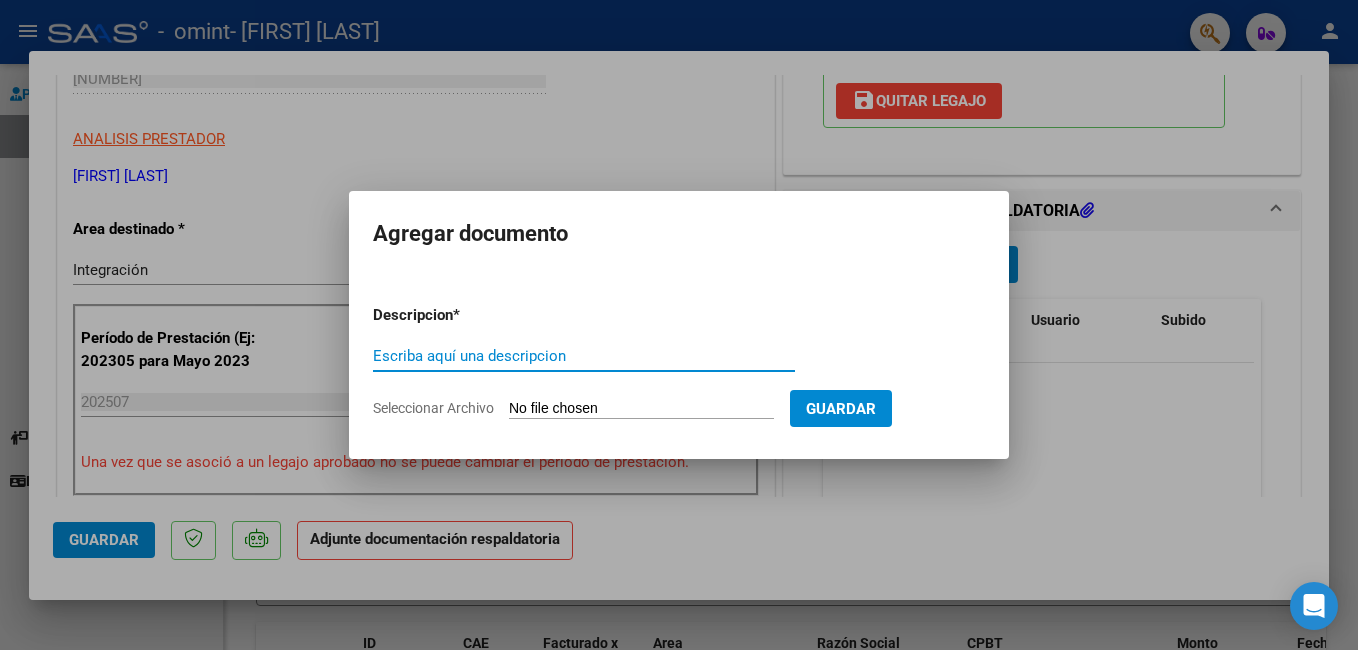click on "Escriba aquí una descripcion" at bounding box center (584, 356) 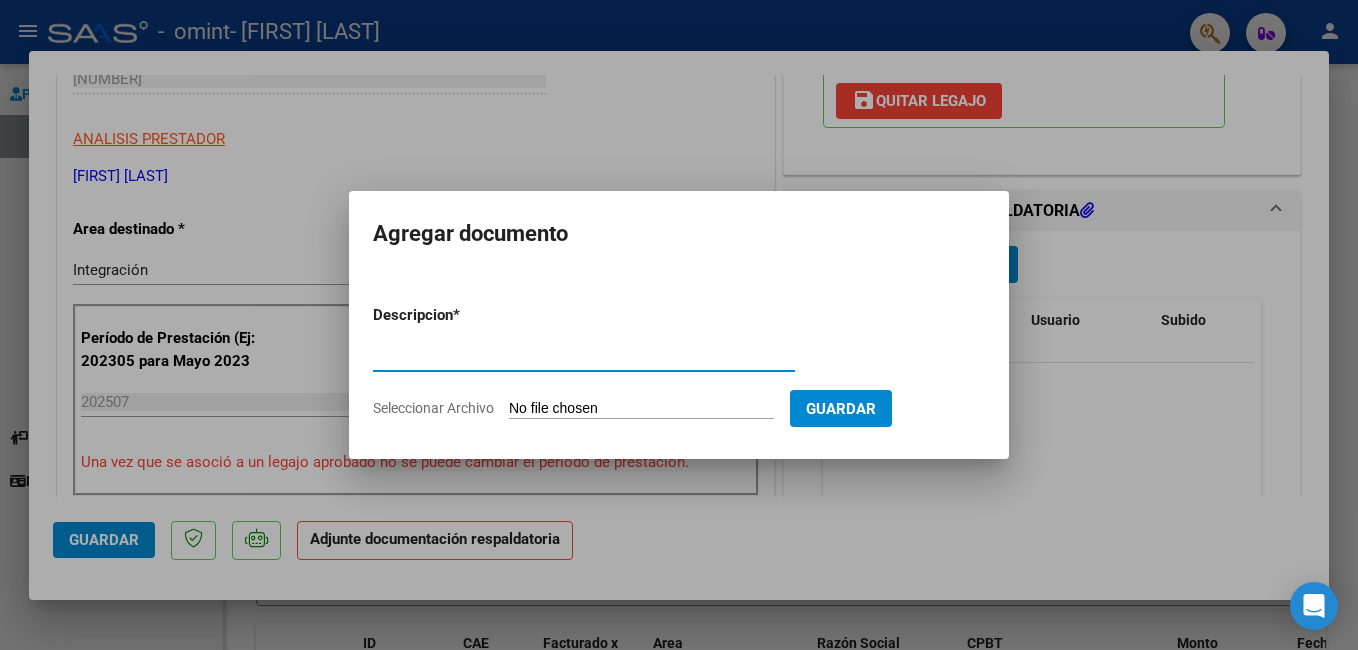 type on "planilla de asistencia" 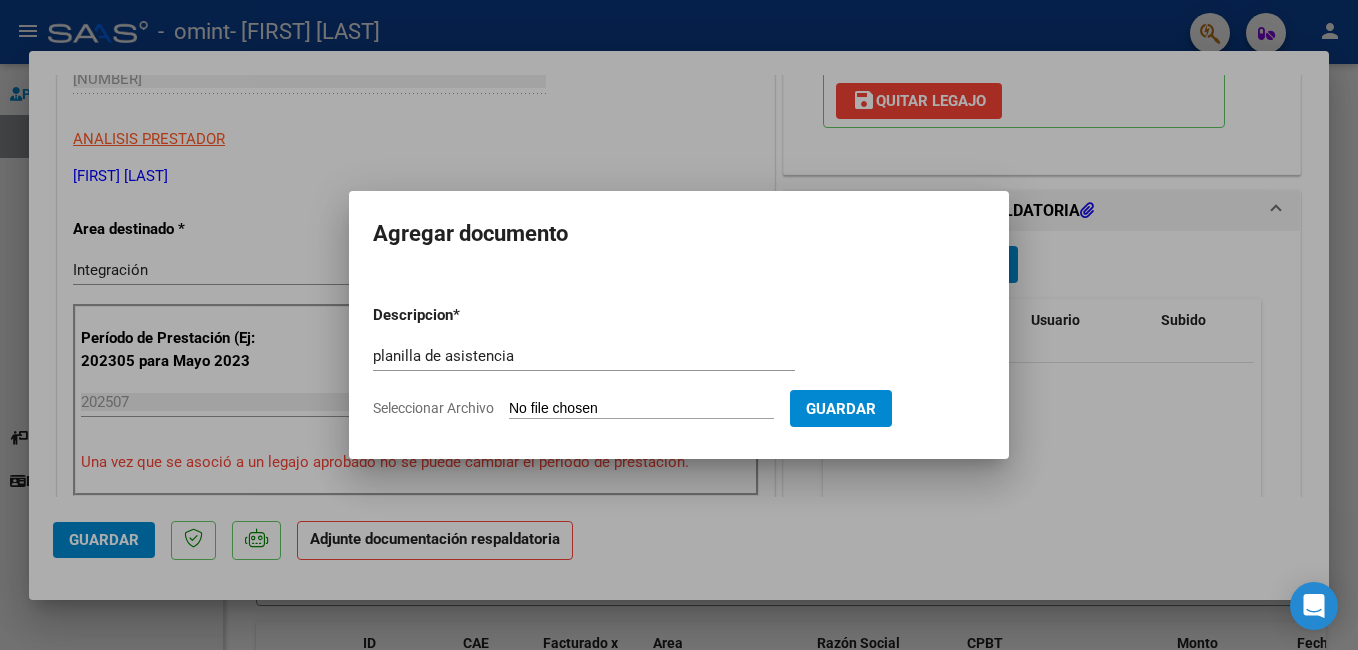 click on "Seleccionar Archivo" at bounding box center [641, 409] 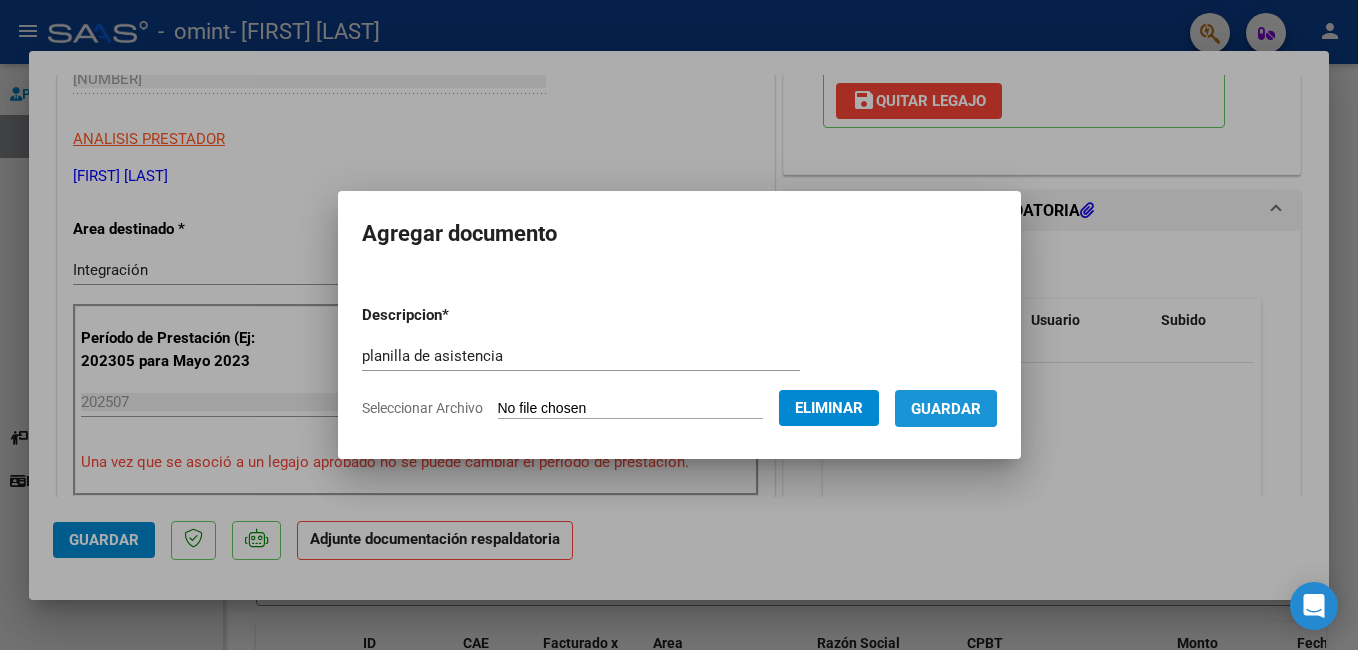 click on "Guardar" at bounding box center [946, 408] 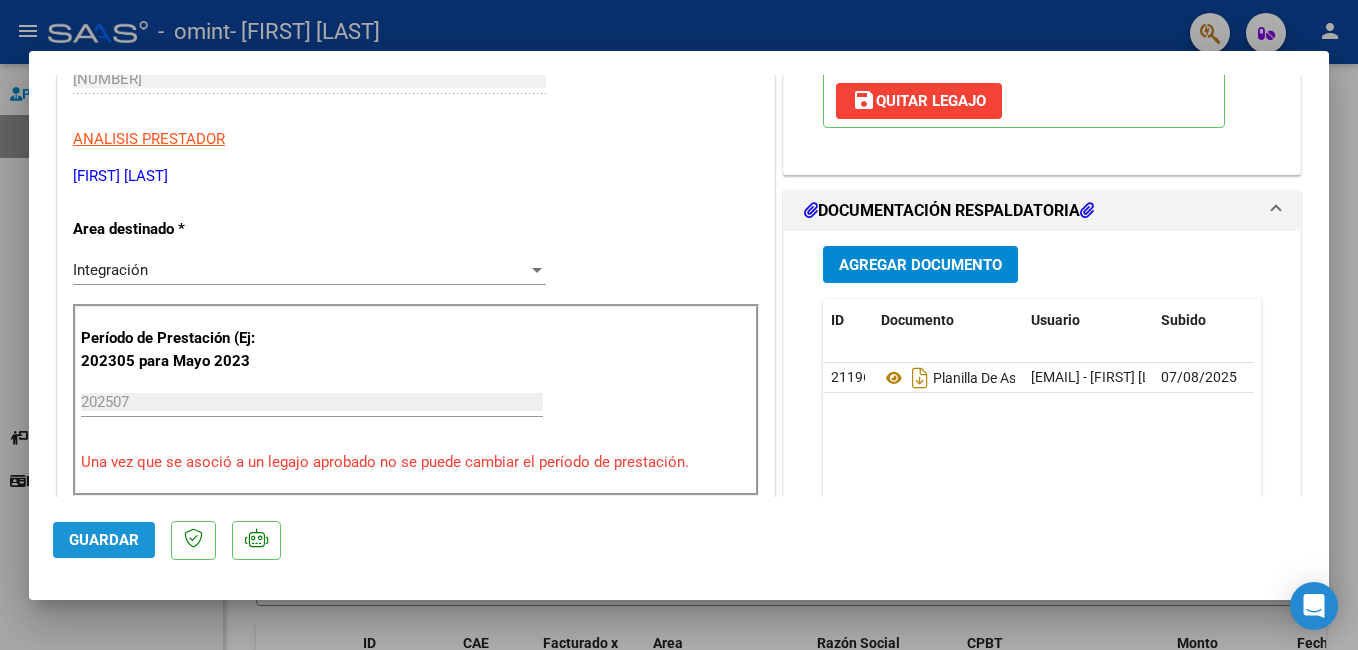 click on "Guardar" 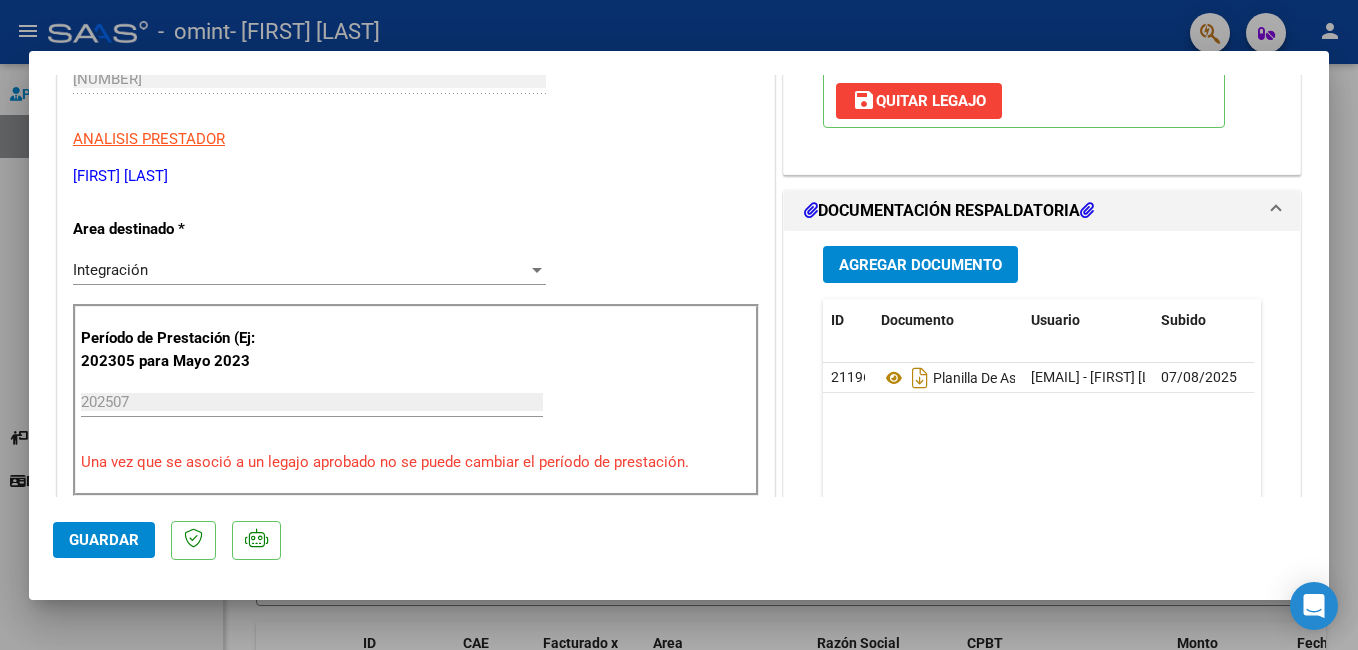 type 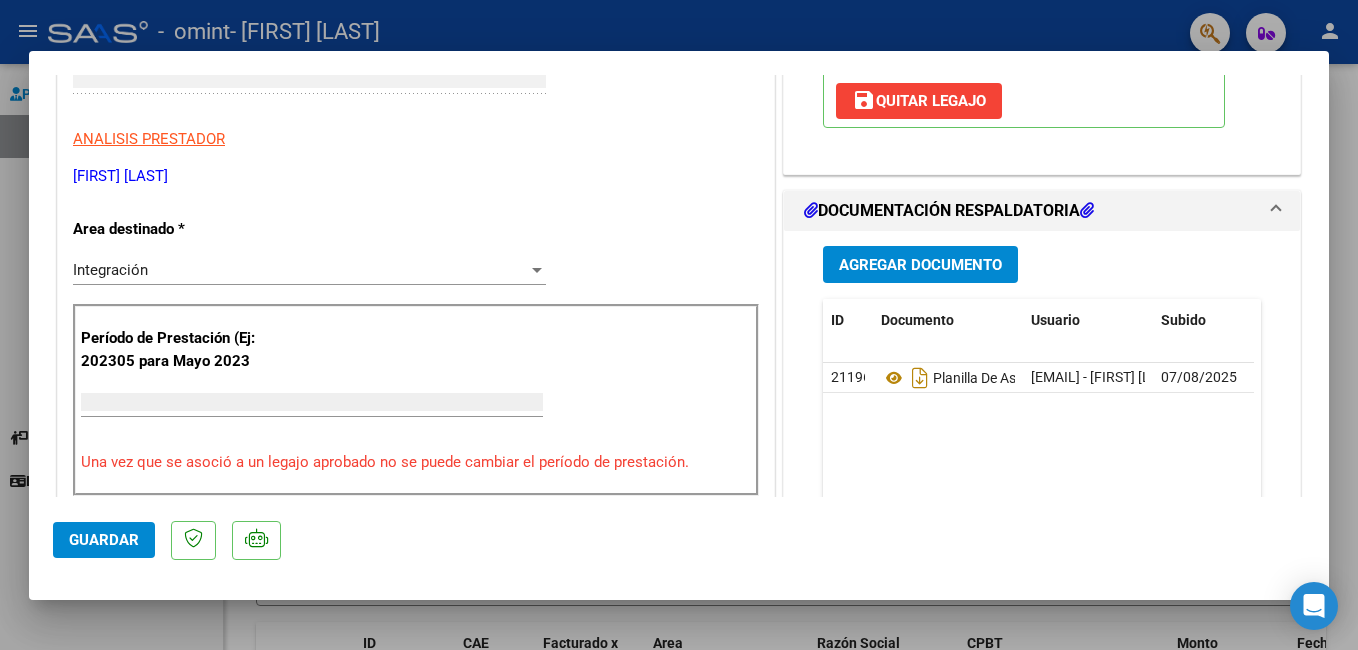 scroll, scrollTop: 0, scrollLeft: 0, axis: both 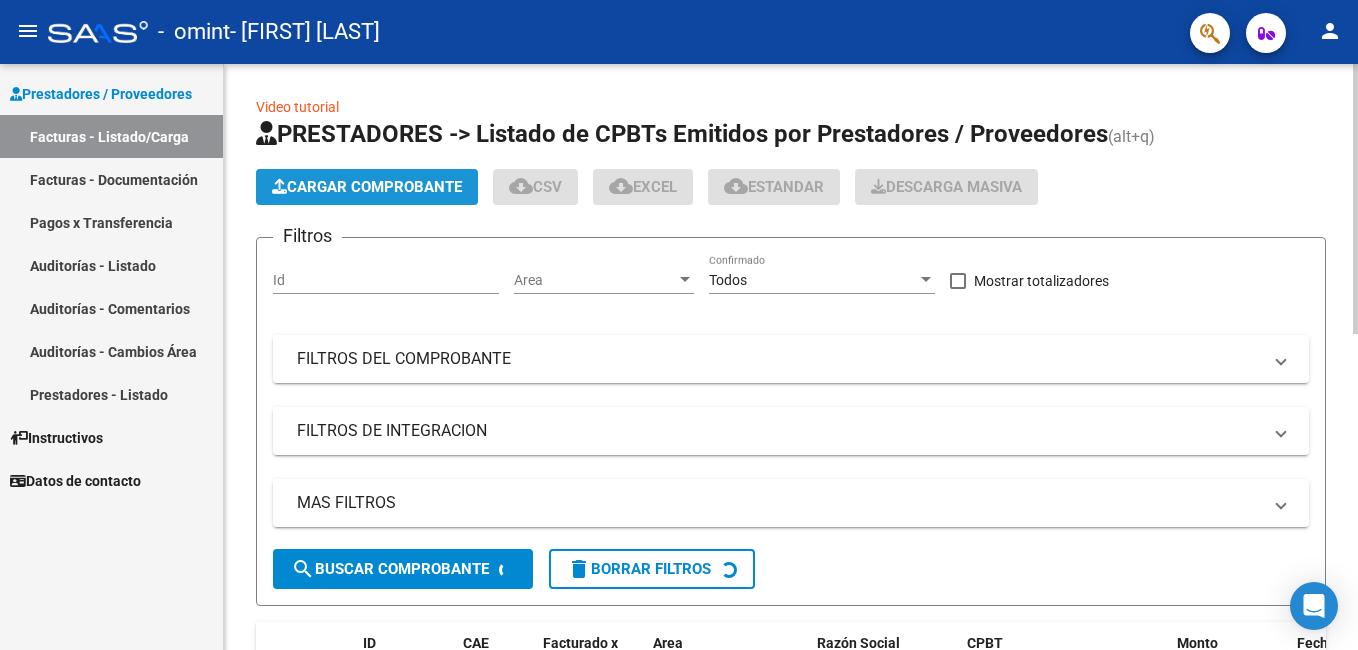 click on "Cargar Comprobante" 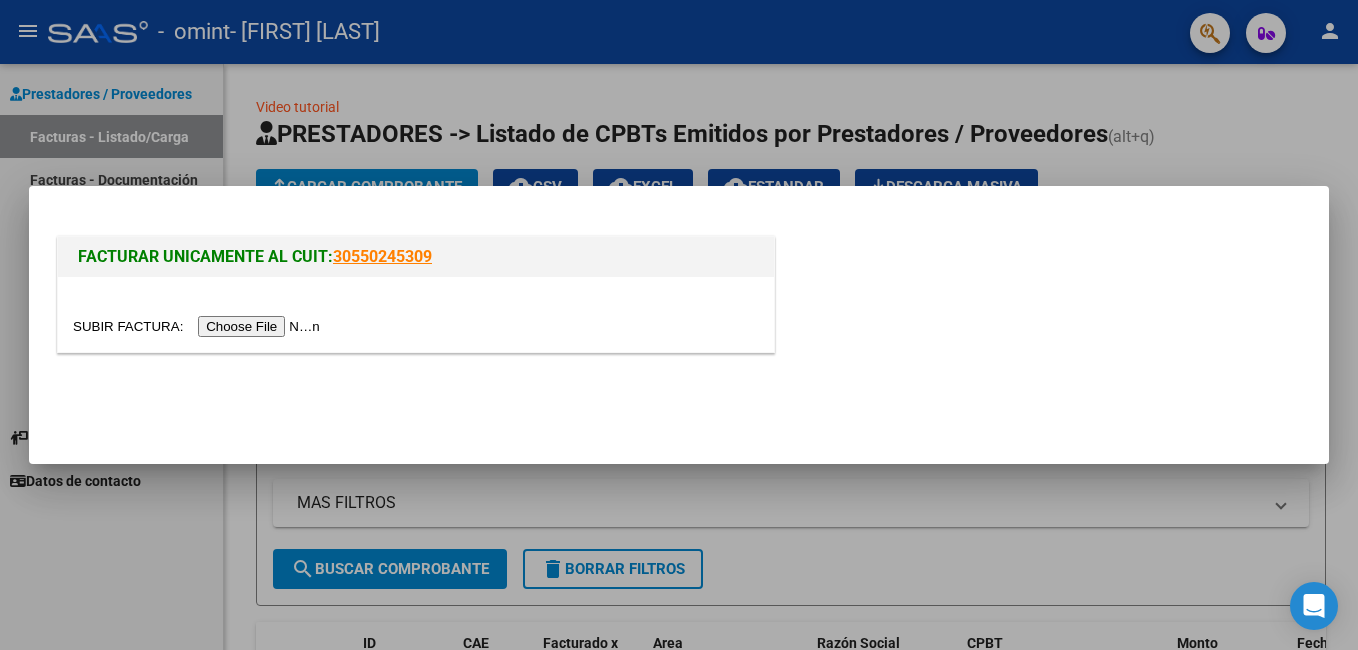click at bounding box center (199, 326) 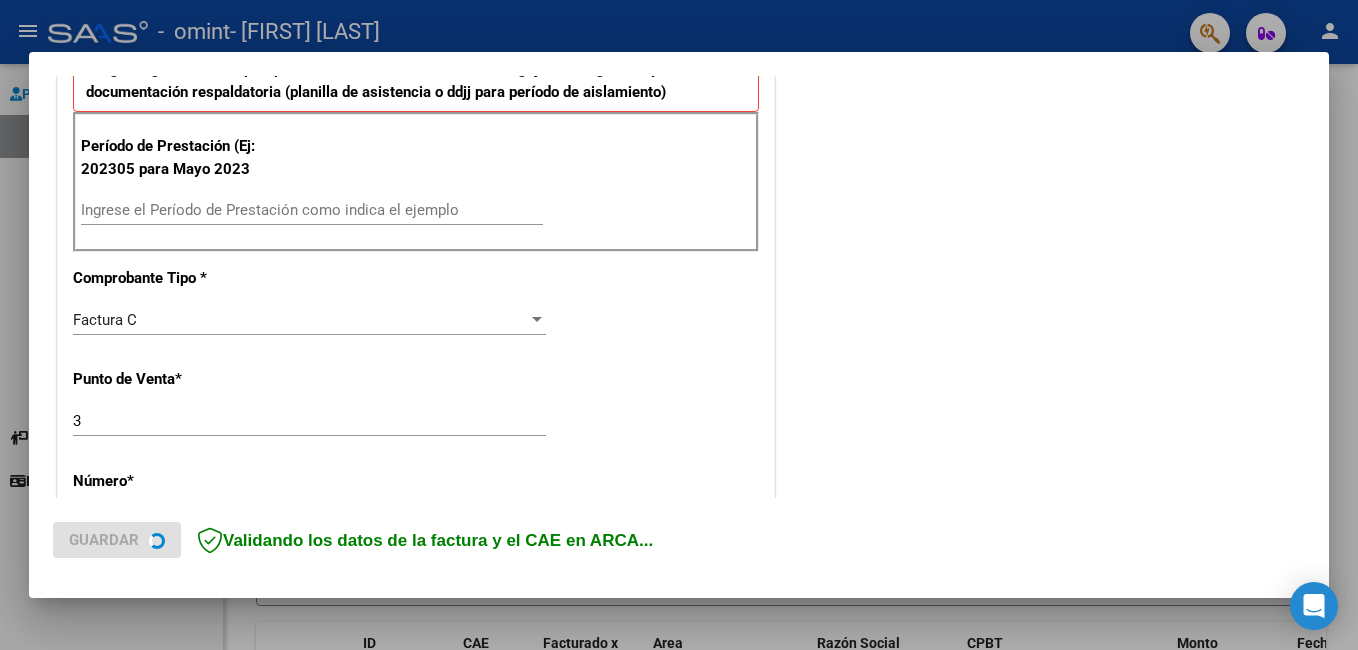 scroll, scrollTop: 595, scrollLeft: 0, axis: vertical 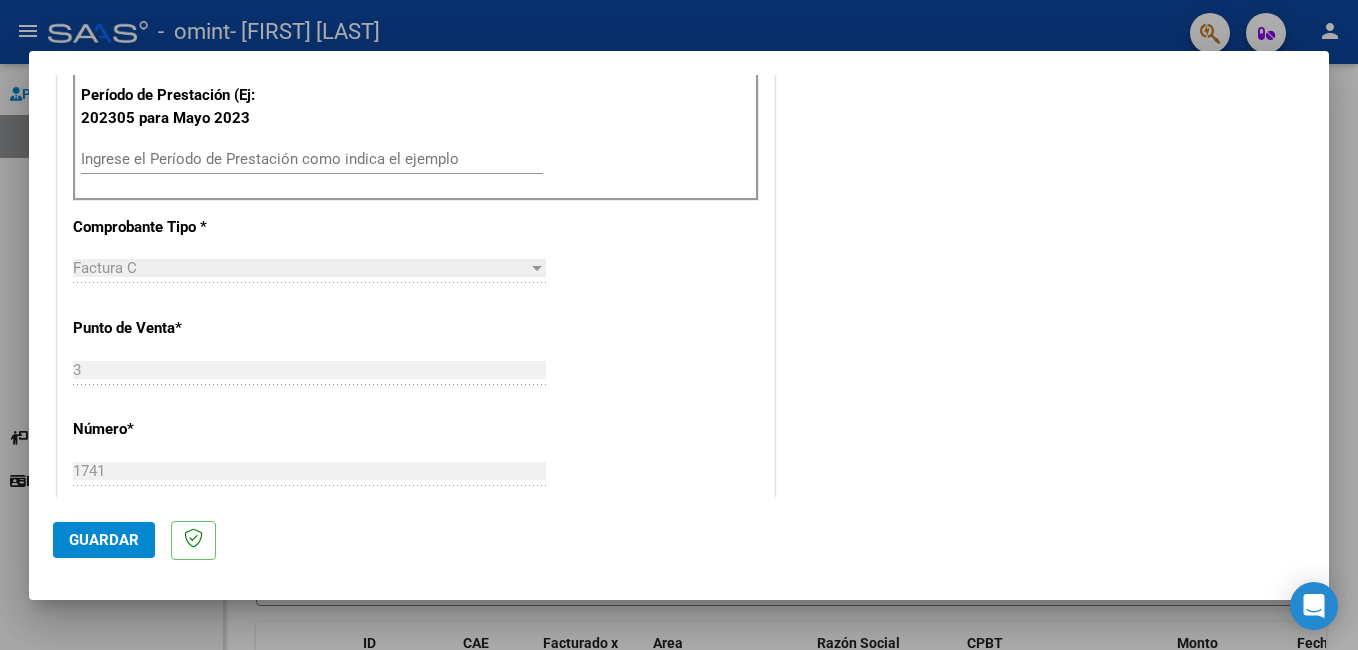 click on "Ingrese el Período de Prestación como indica el ejemplo" at bounding box center (312, 159) 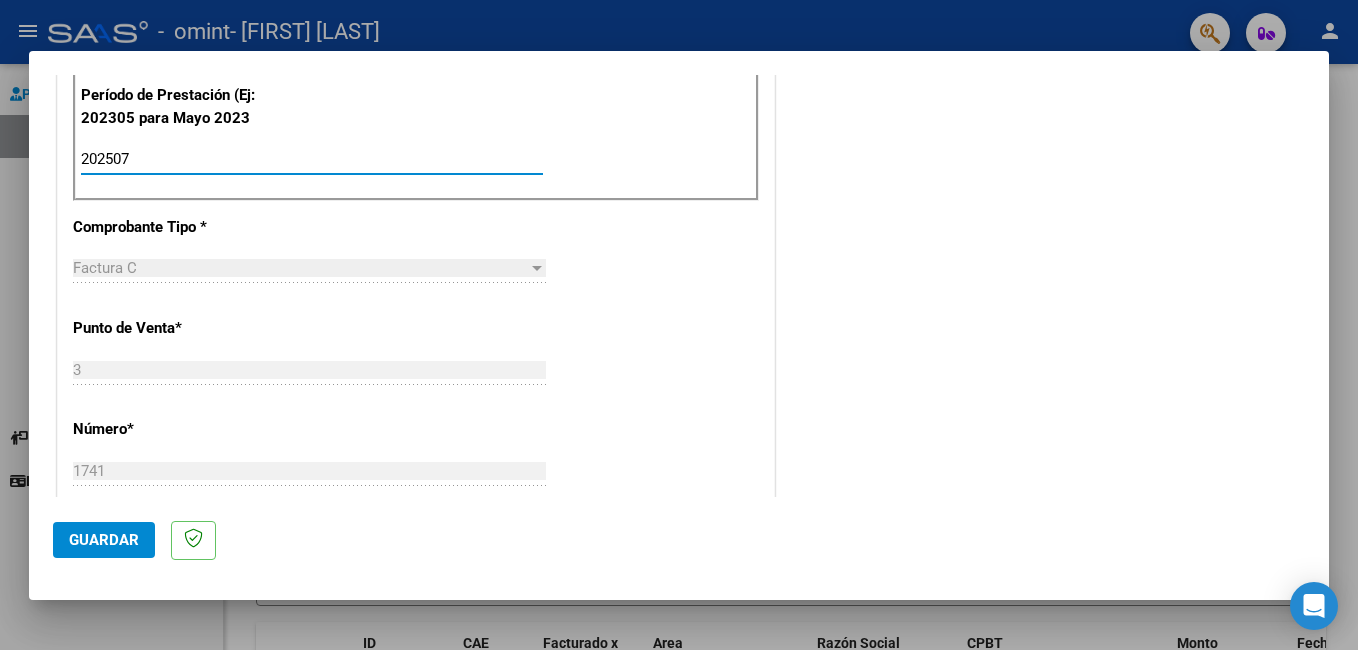 type on "202507" 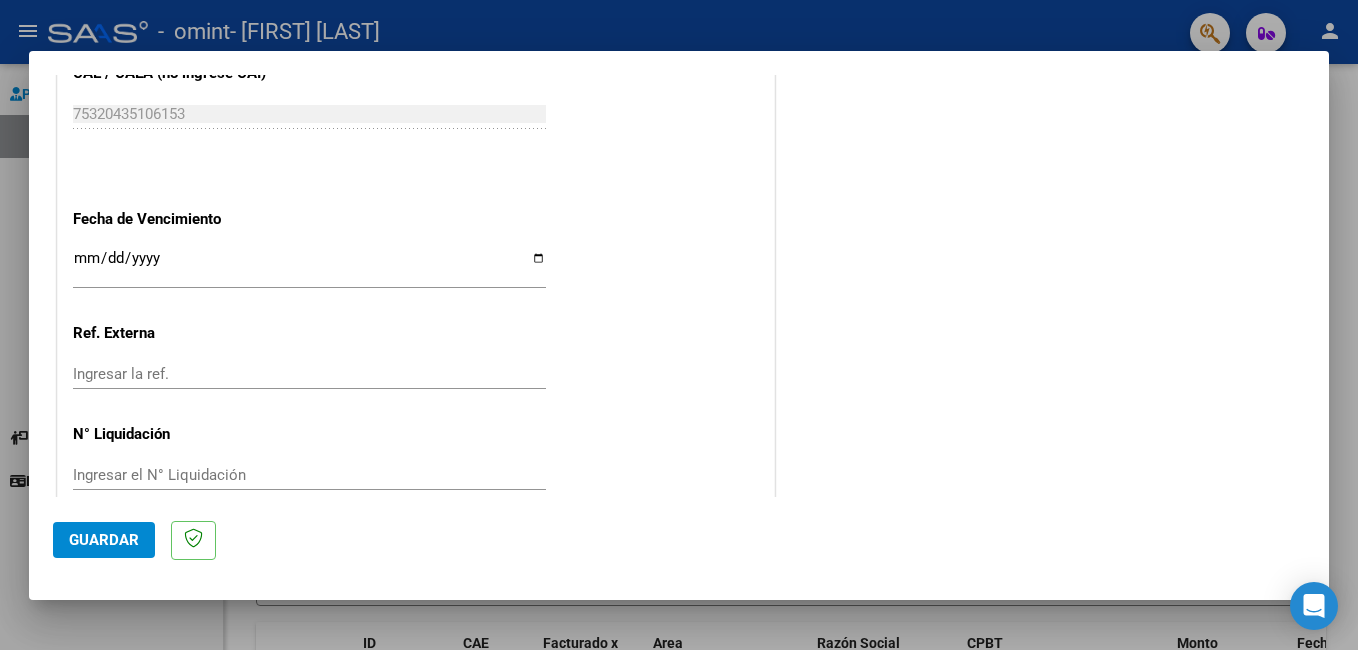 scroll, scrollTop: 1300, scrollLeft: 0, axis: vertical 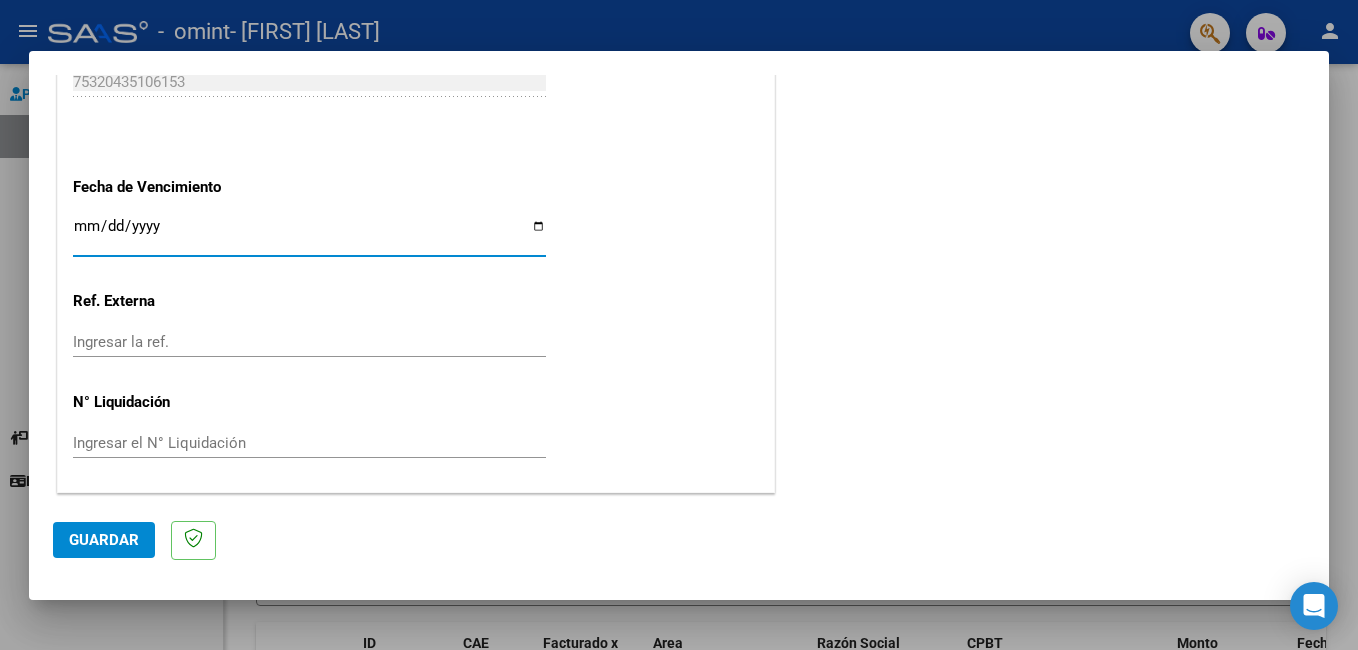 click on "Ingresar la fecha" at bounding box center [309, 234] 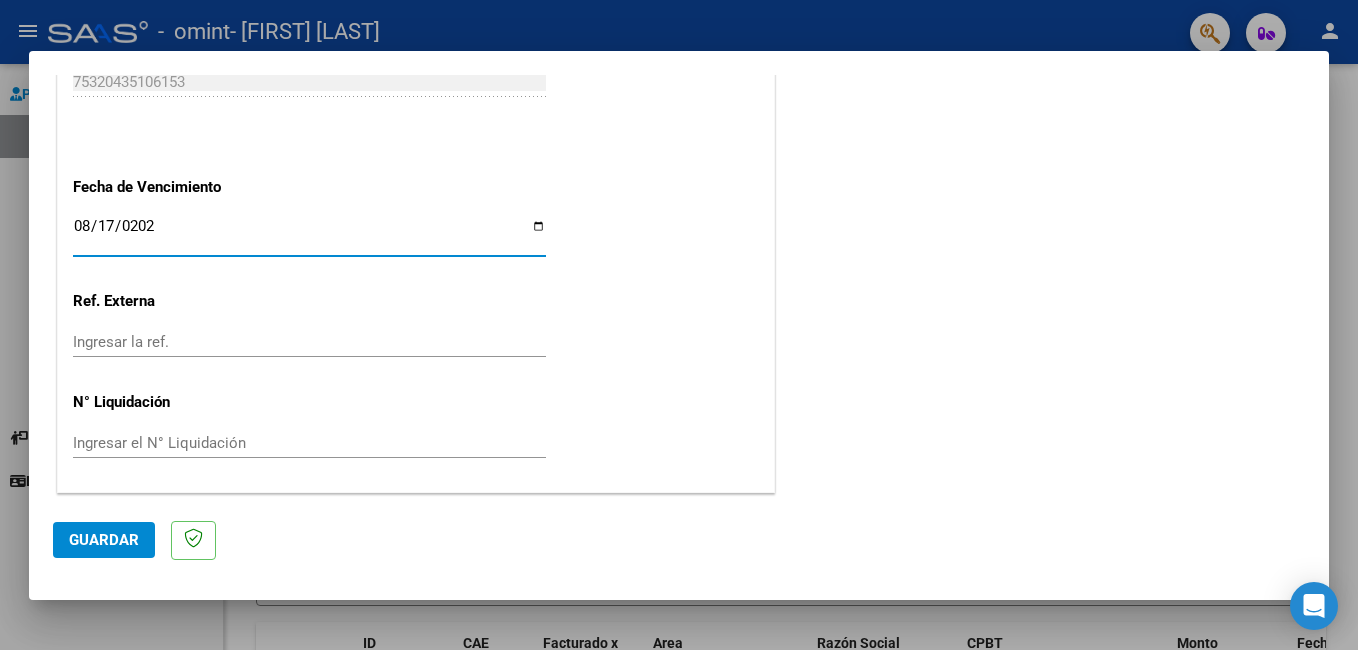 type on "2025-08-17" 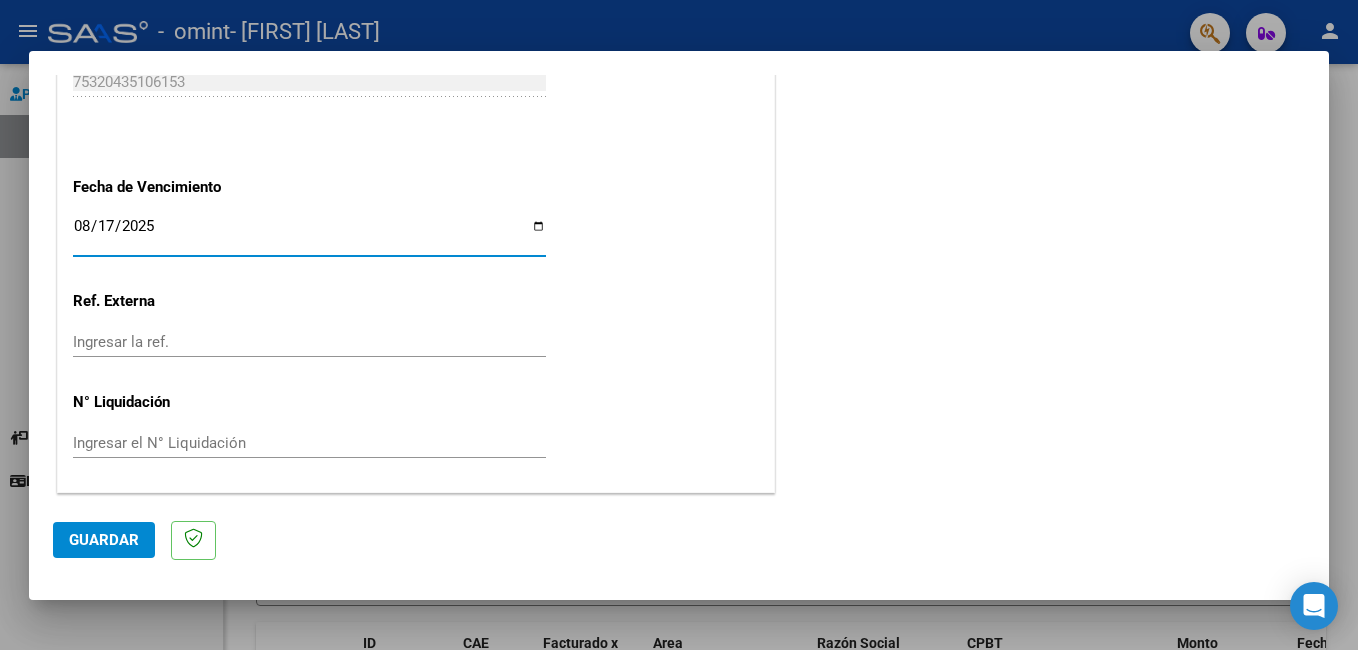 click on "Guardar" 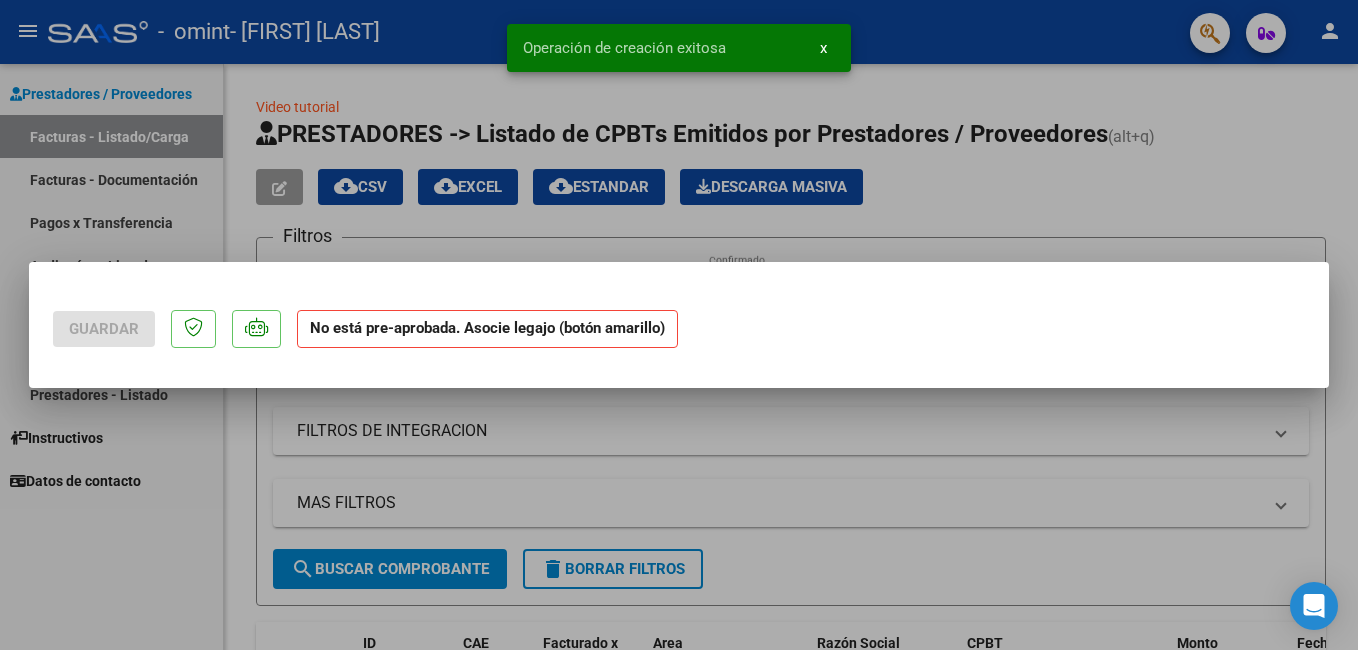 scroll, scrollTop: 0, scrollLeft: 0, axis: both 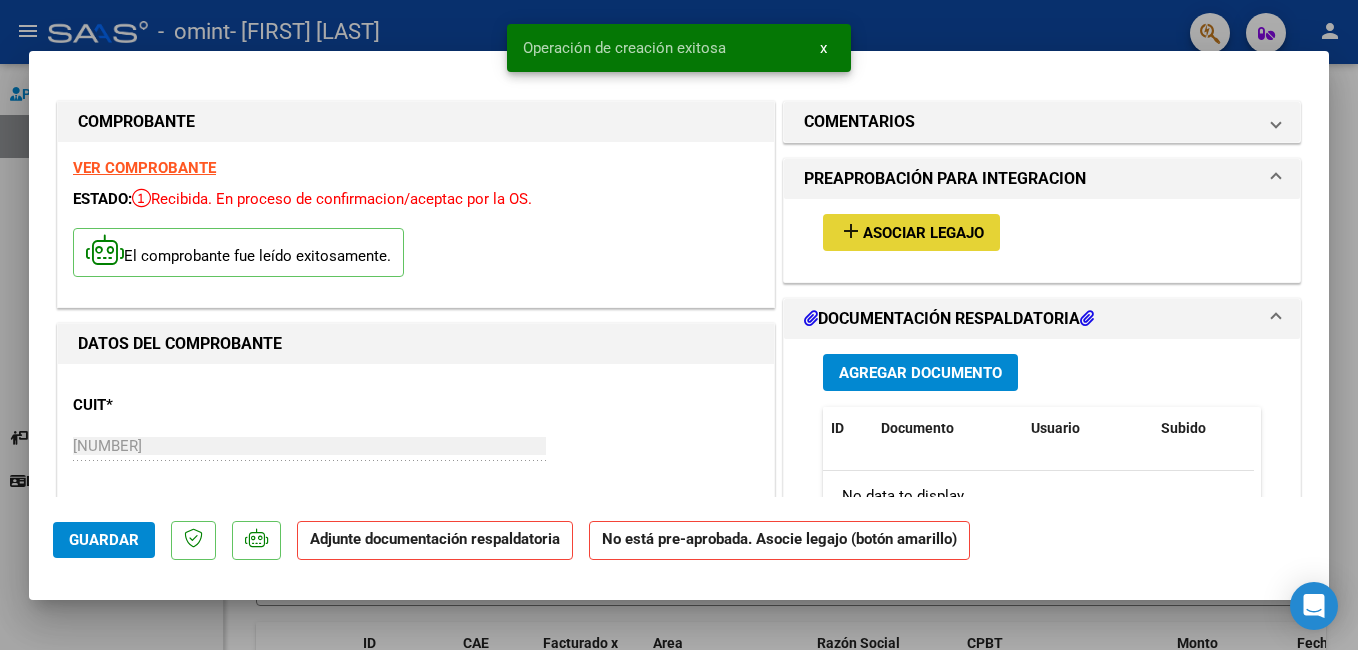 click on "Asociar Legajo" at bounding box center [923, 233] 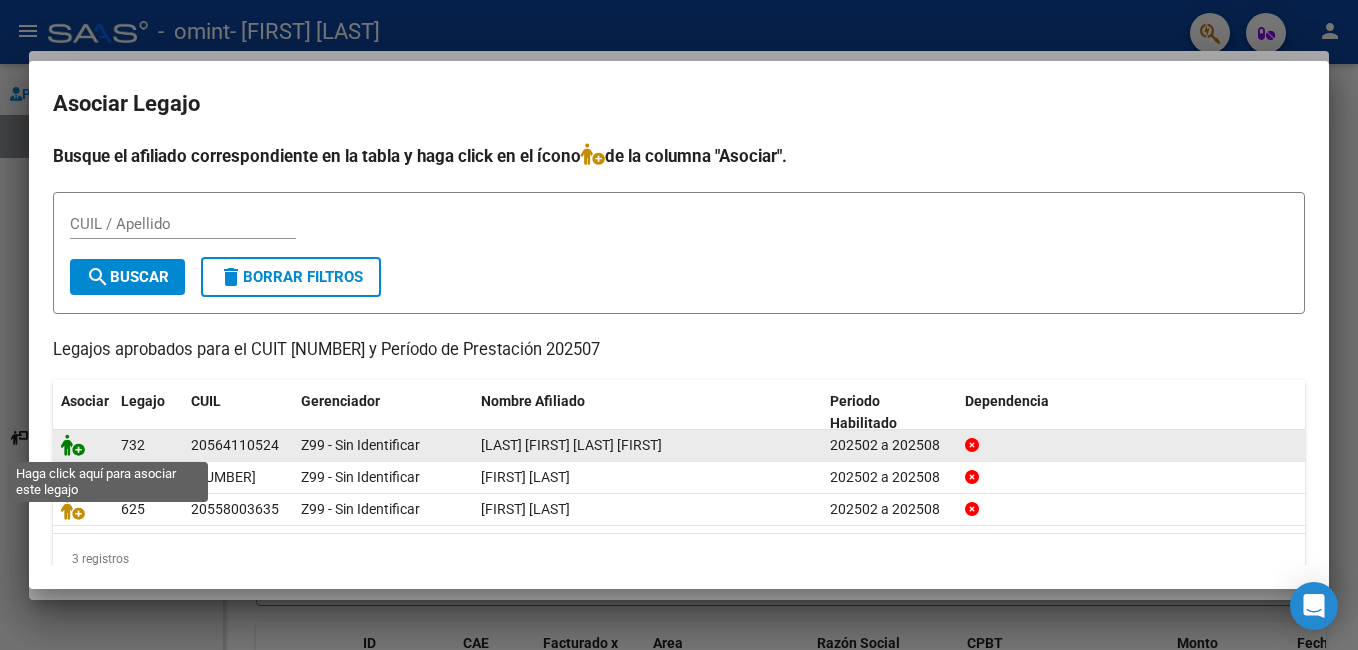 click 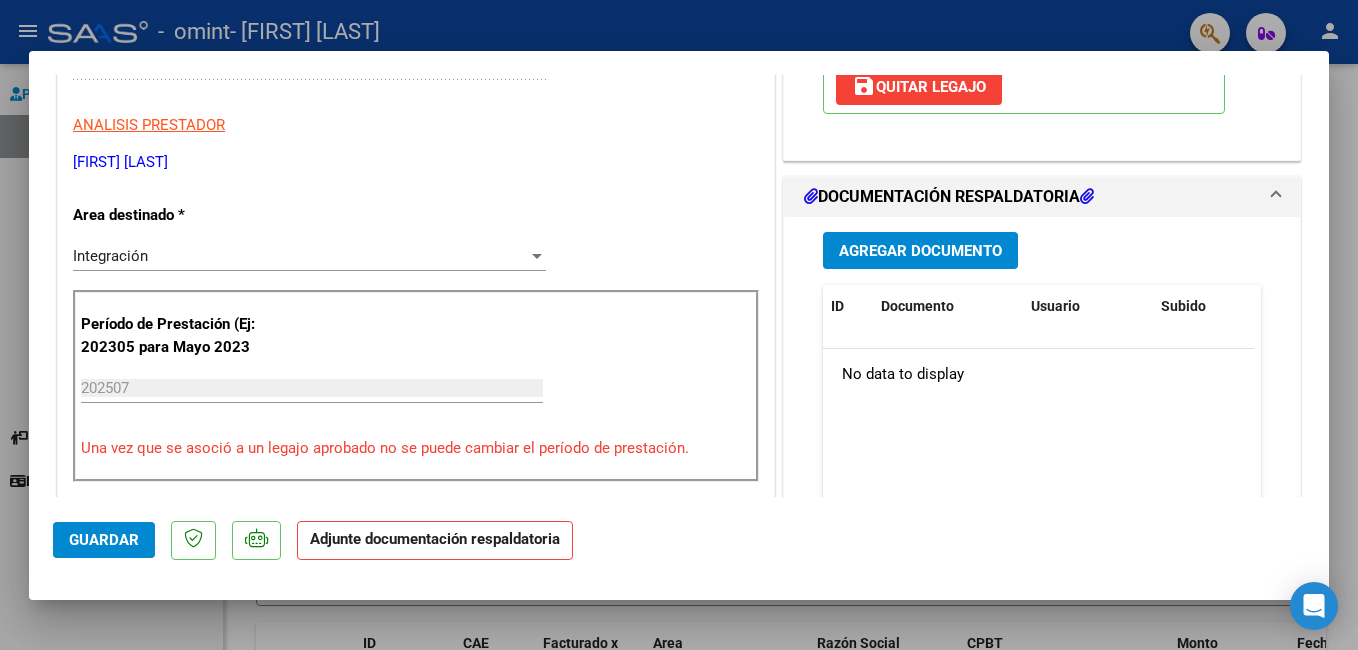 scroll, scrollTop: 353, scrollLeft: 0, axis: vertical 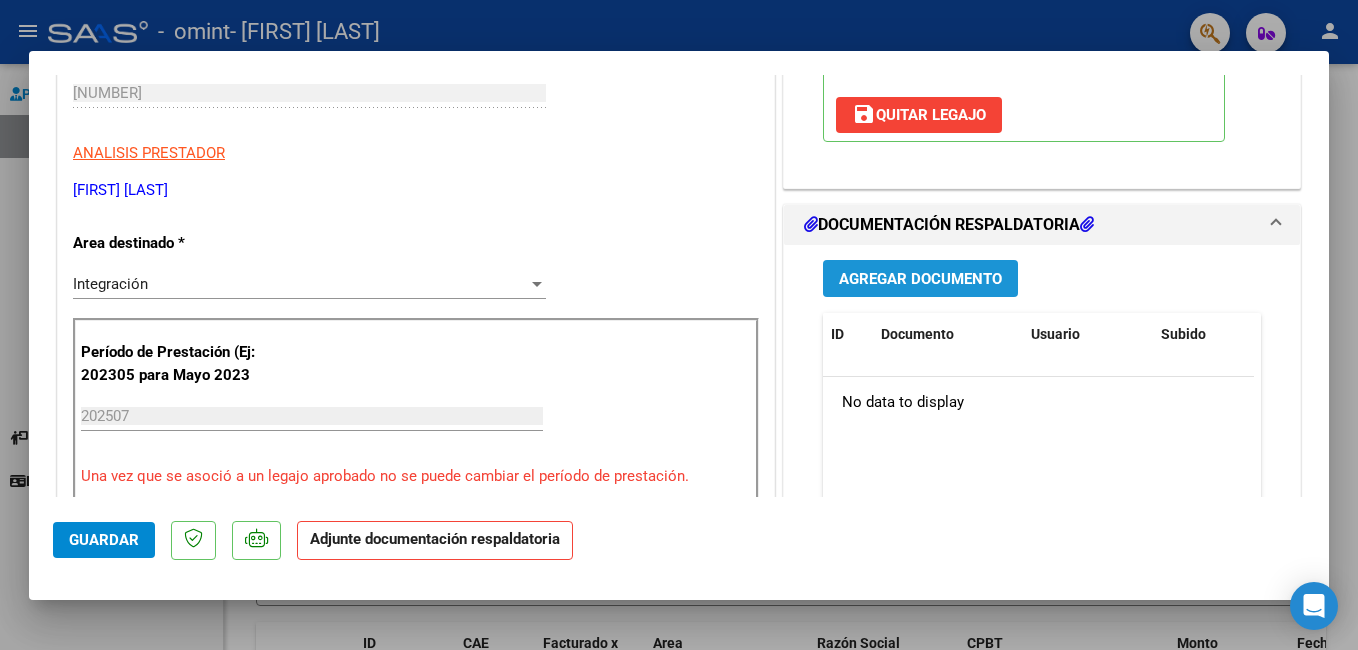 click on "Agregar Documento" at bounding box center [920, 279] 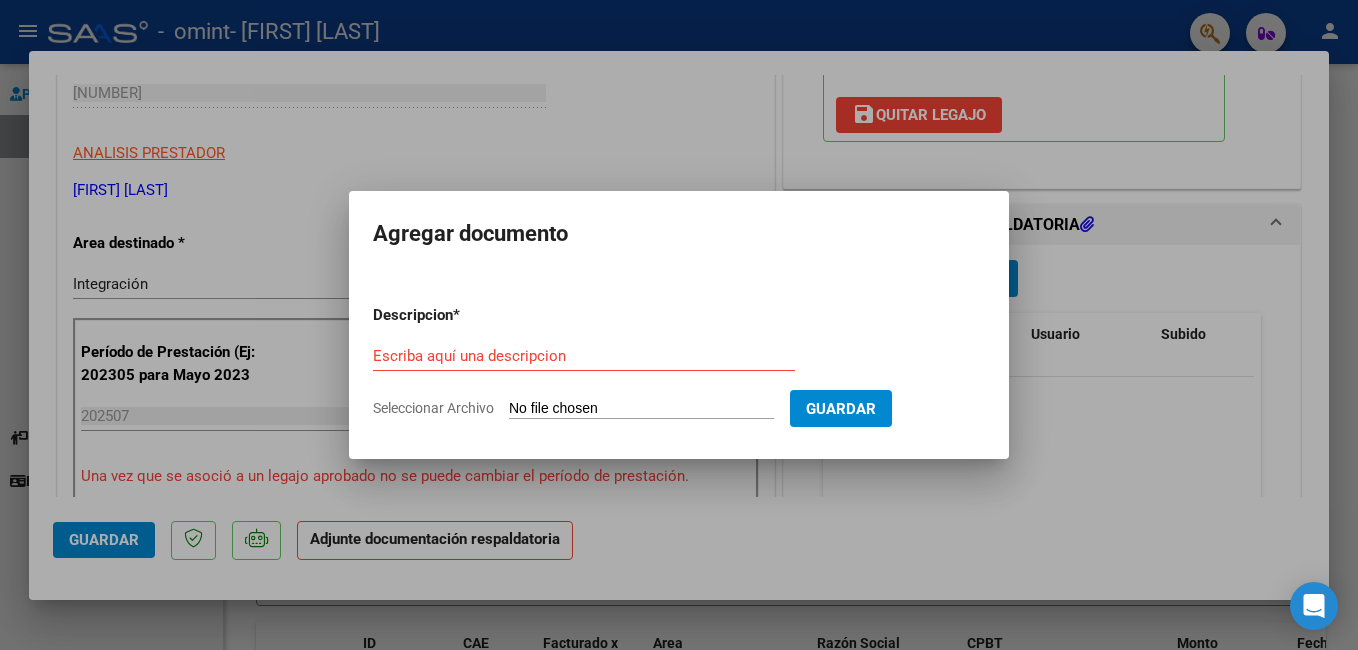 click on "Escriba aquí una descripcion" at bounding box center [584, 356] 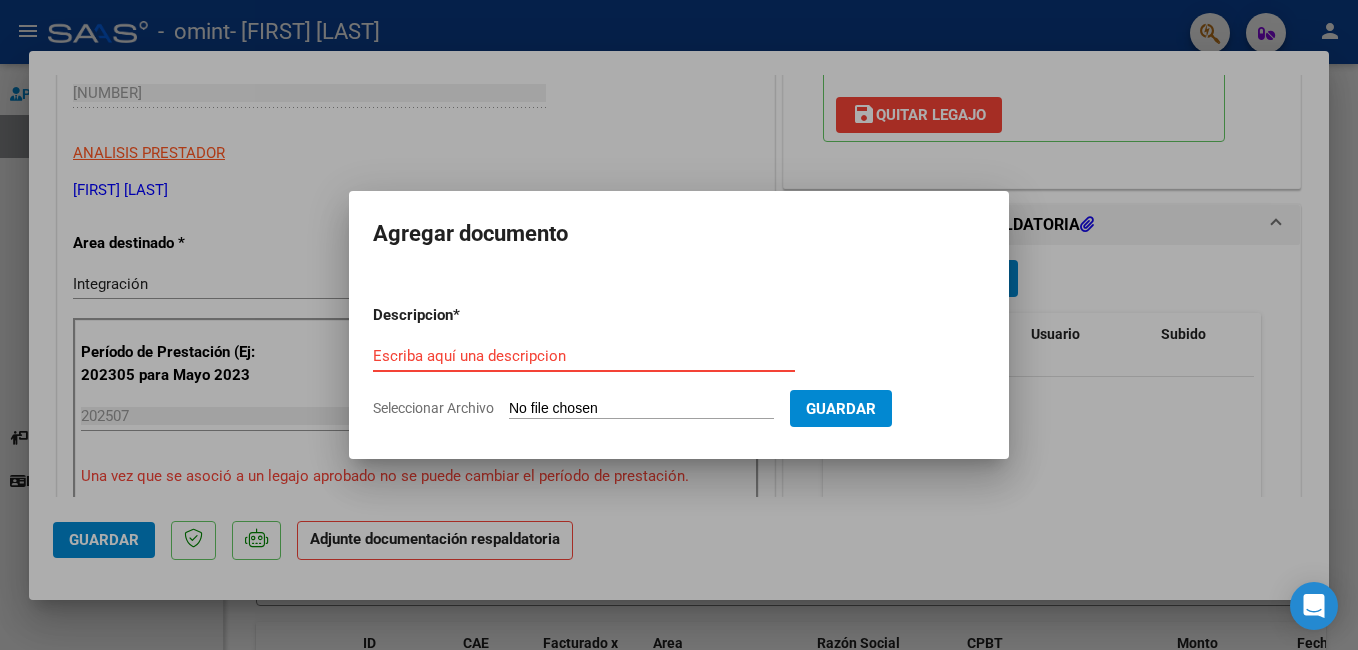 click on "Escriba aquí una descripcion" at bounding box center [584, 356] 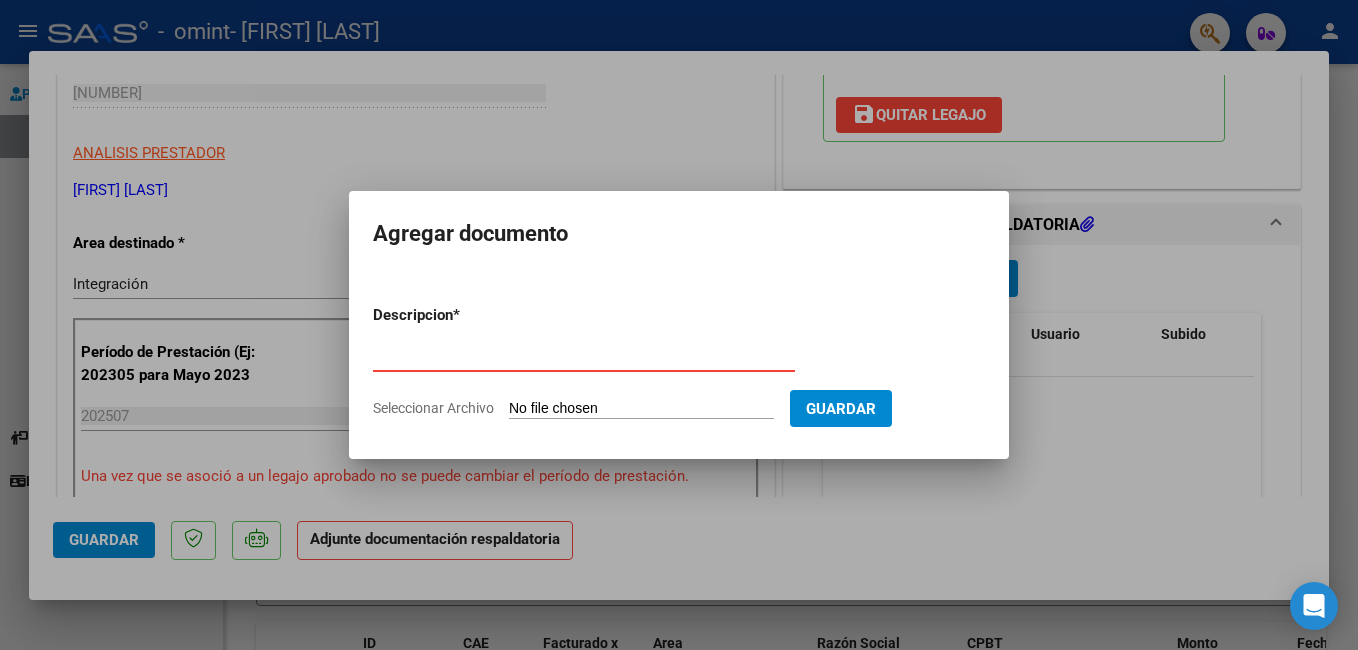 type on "planilla de asistencia" 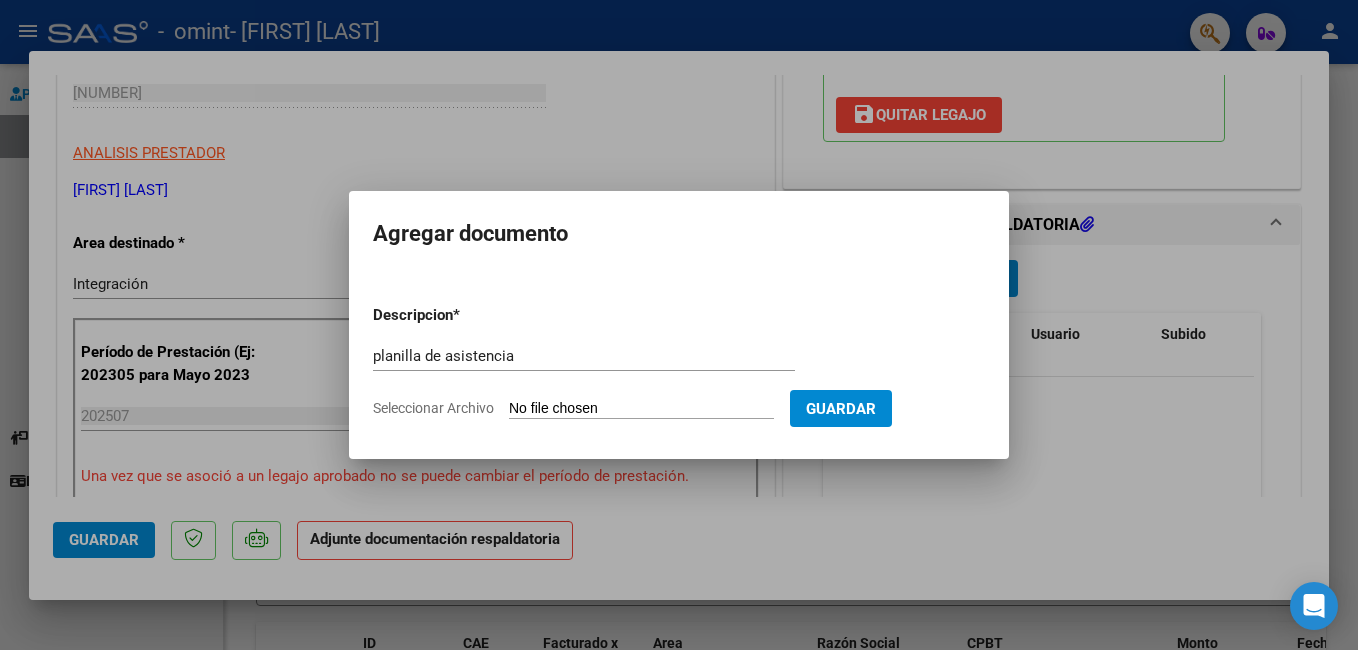 click on "Seleccionar Archivo" at bounding box center (641, 409) 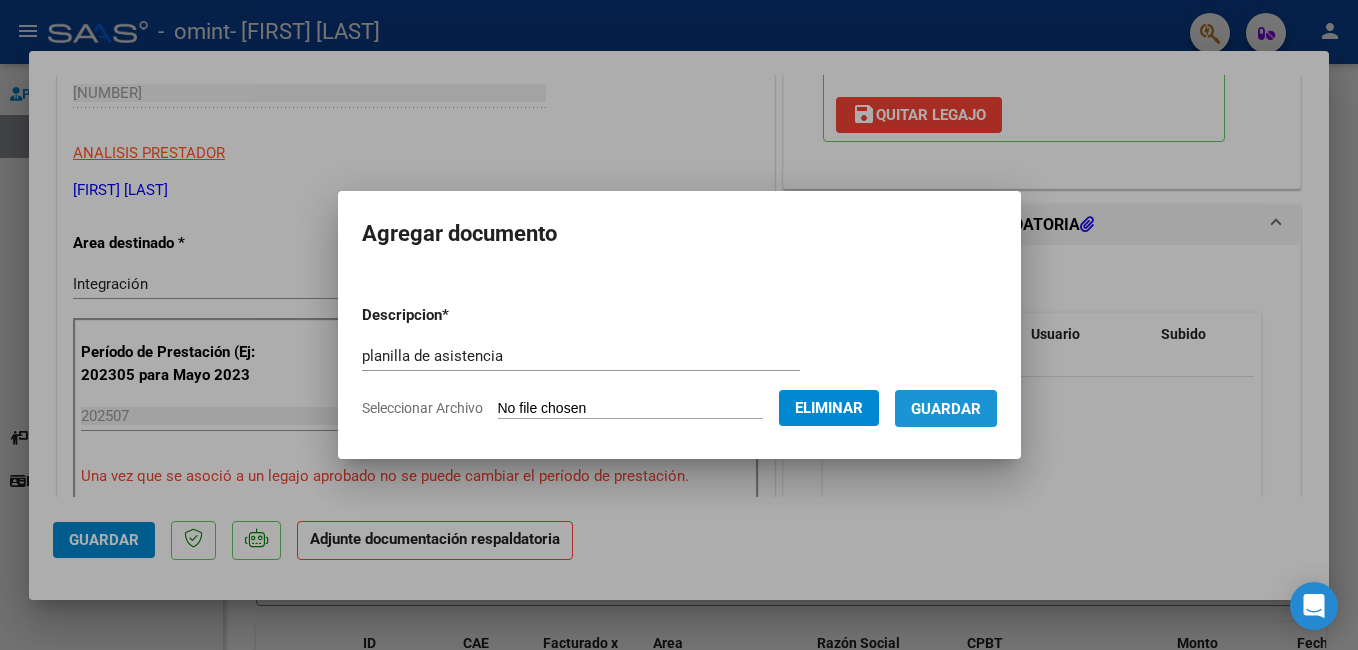 click on "Guardar" at bounding box center (946, 409) 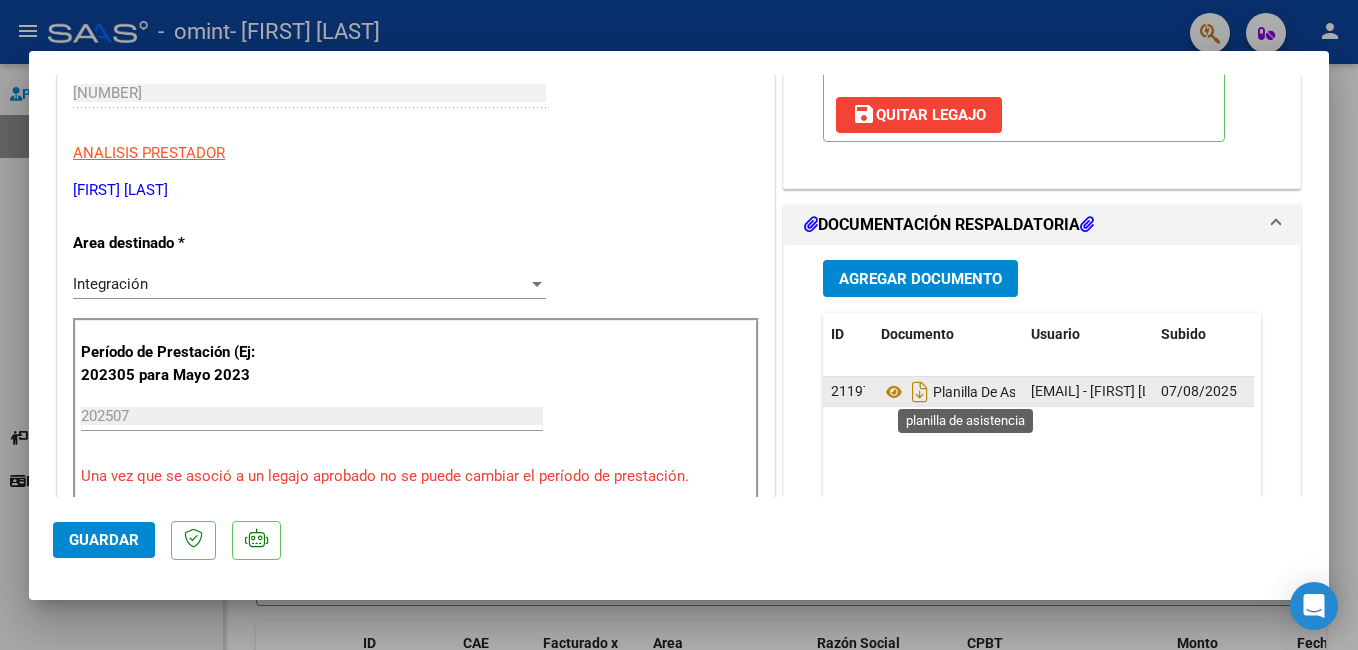 click on "Planilla De Asistencia" 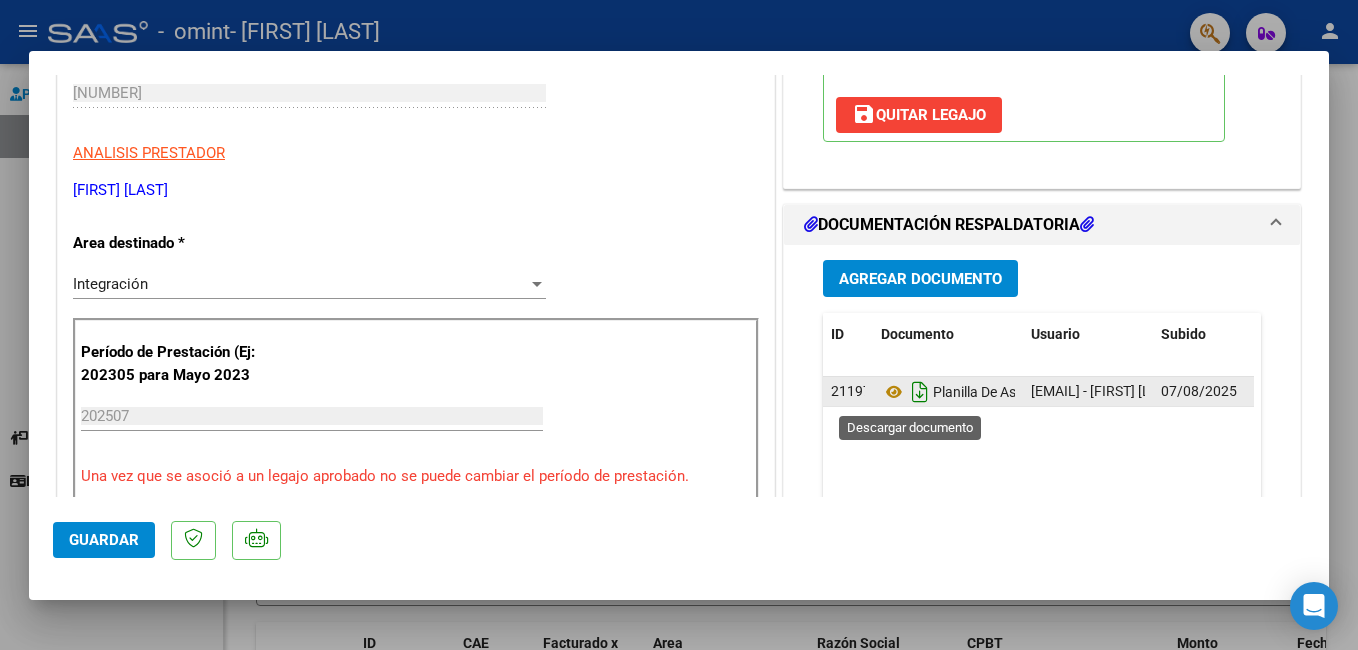 click 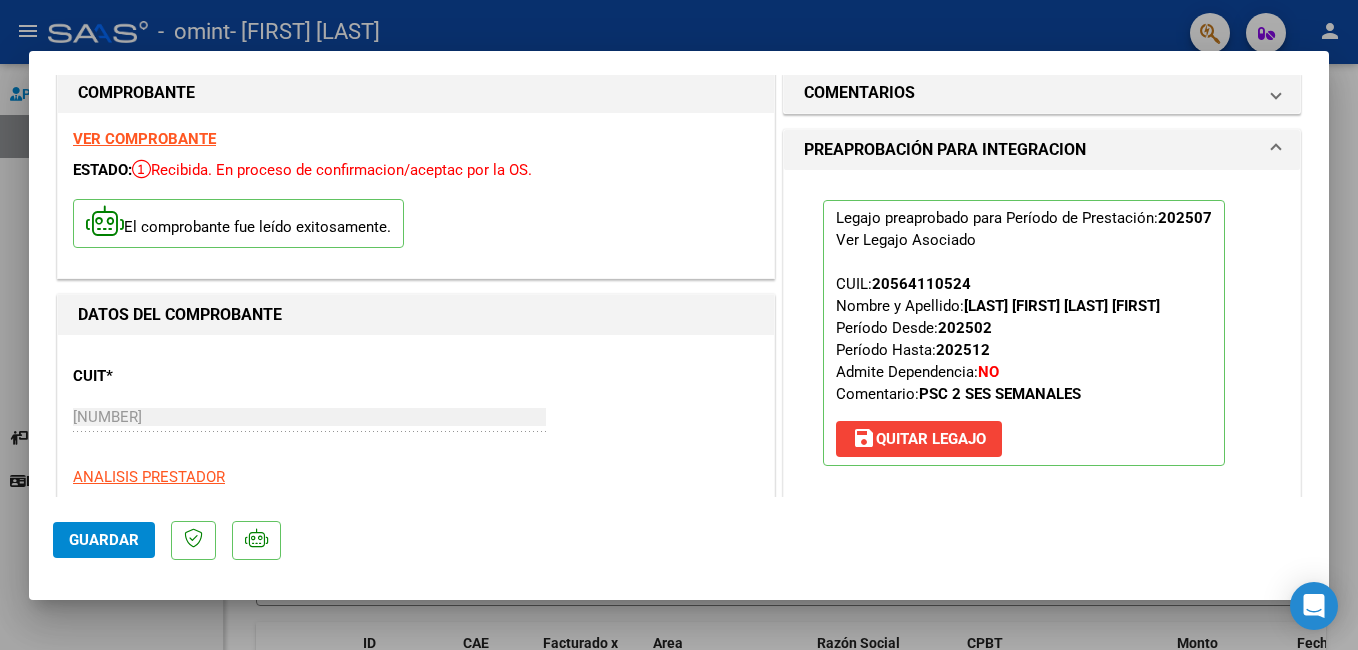 scroll, scrollTop: 0, scrollLeft: 0, axis: both 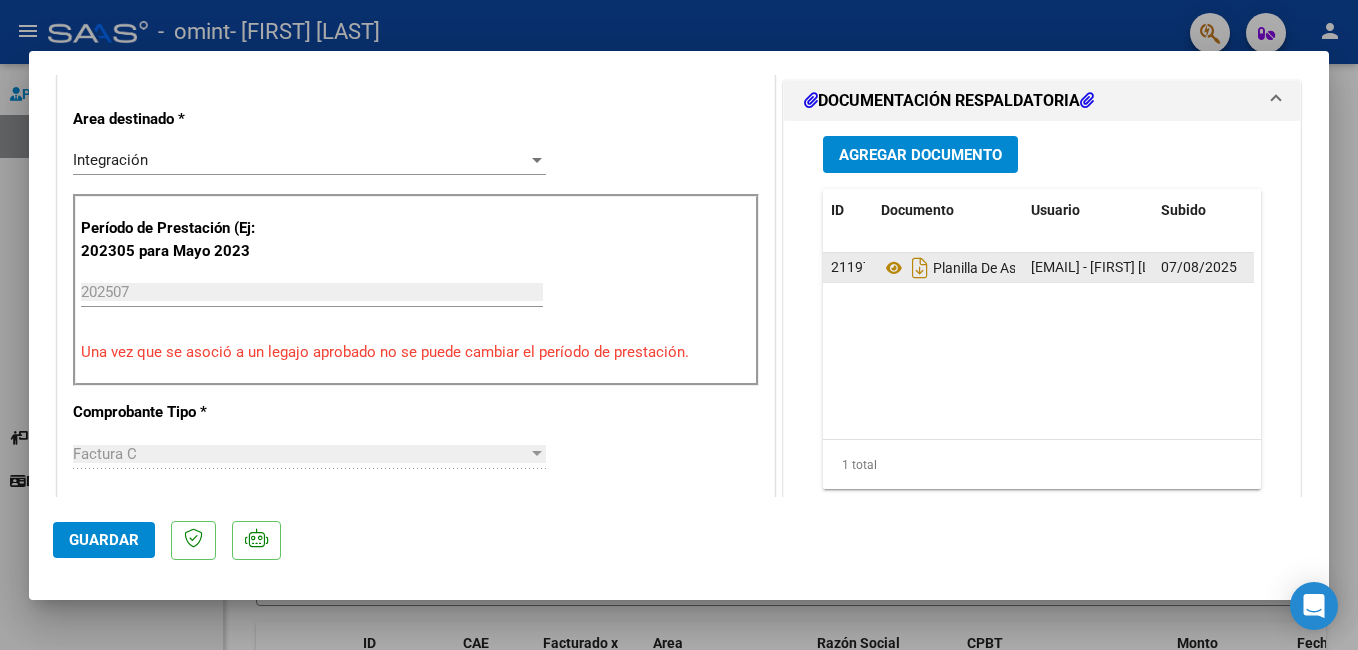 click on "Guardar" 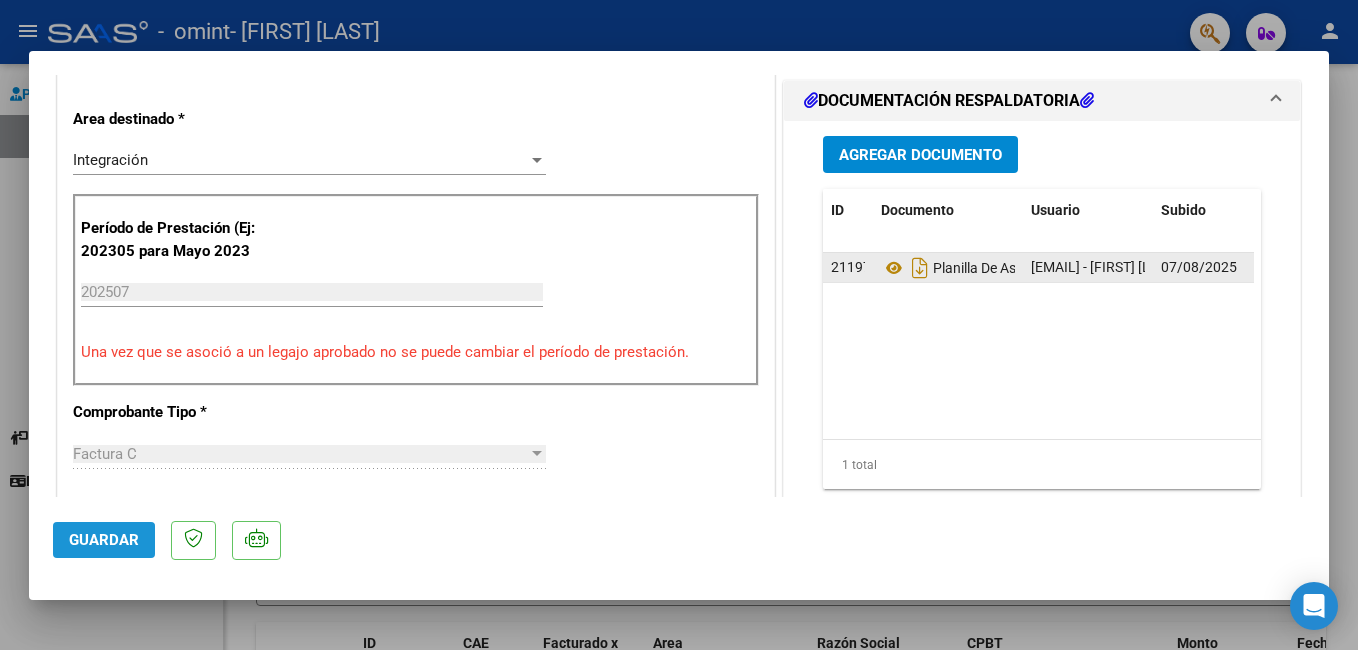 click on "Guardar" 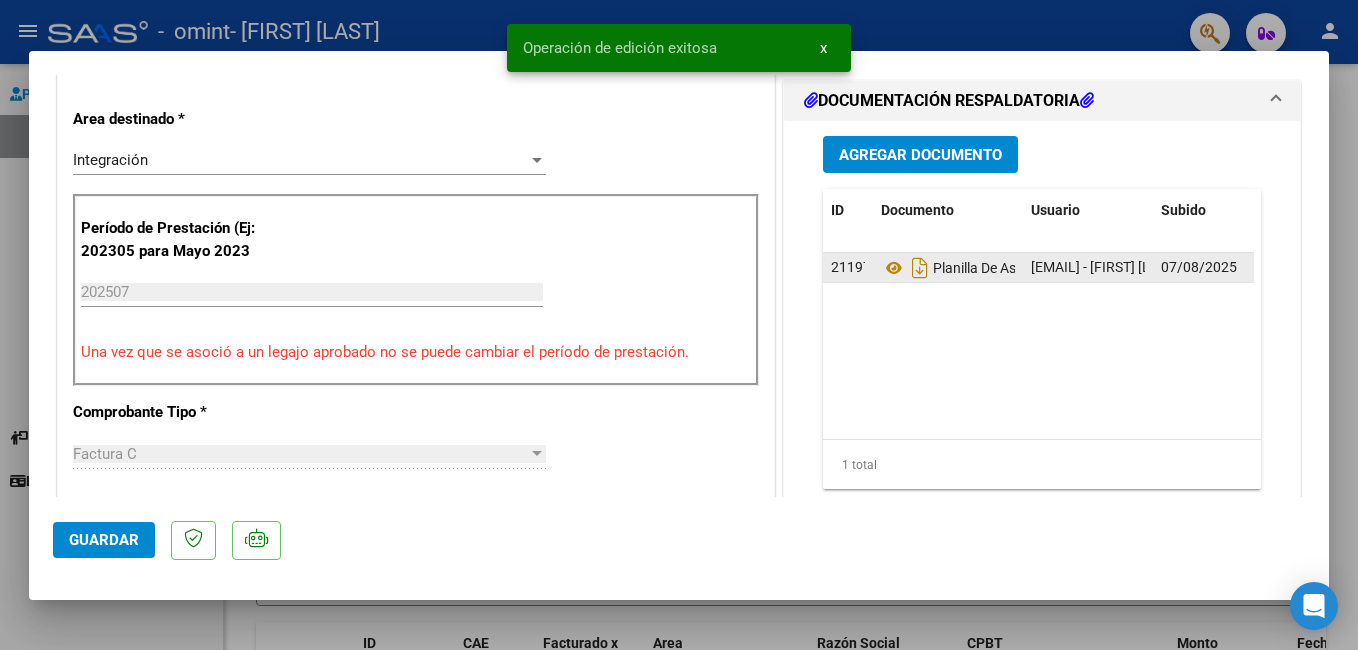 click at bounding box center (679, 325) 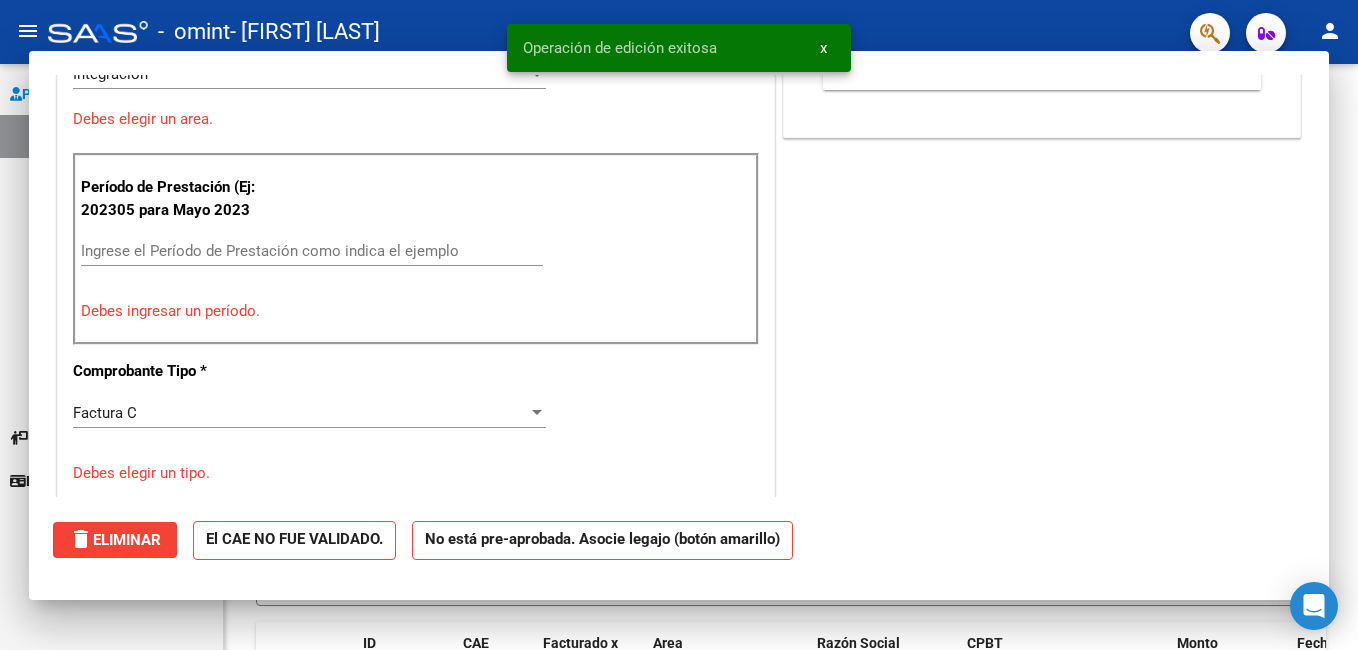 scroll, scrollTop: 391, scrollLeft: 0, axis: vertical 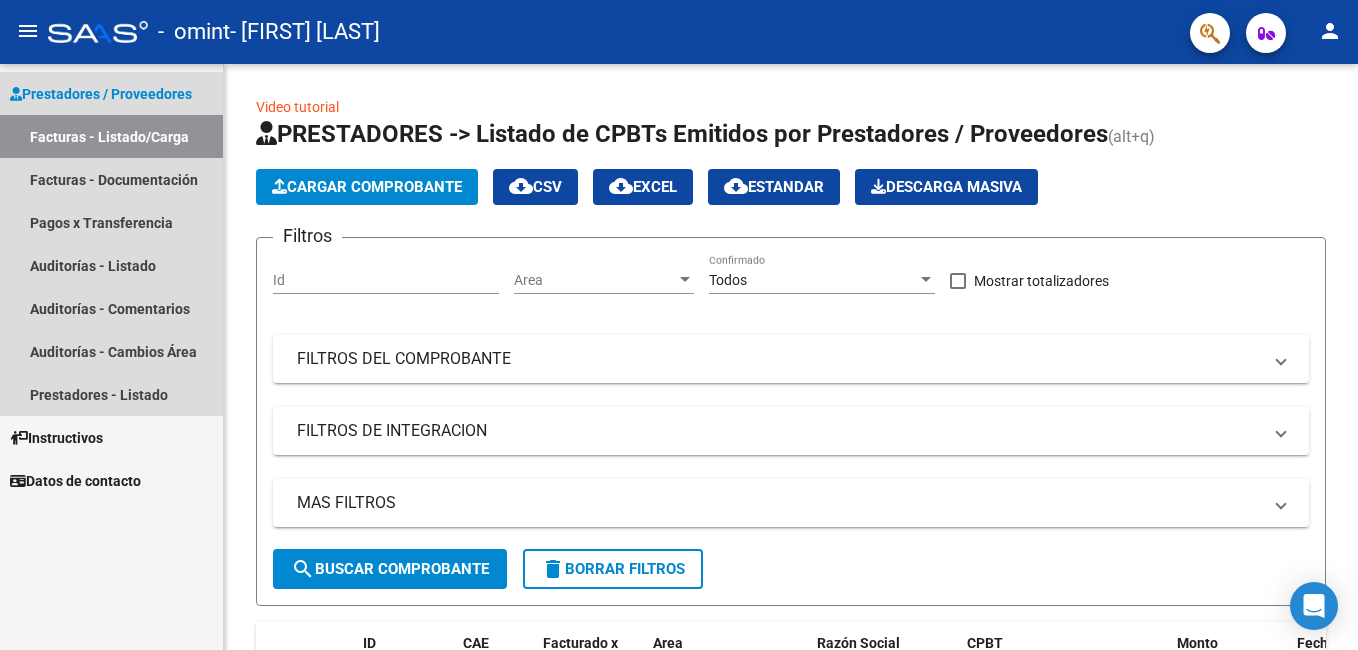 click on "Facturas - Listado/Carga" at bounding box center (111, 136) 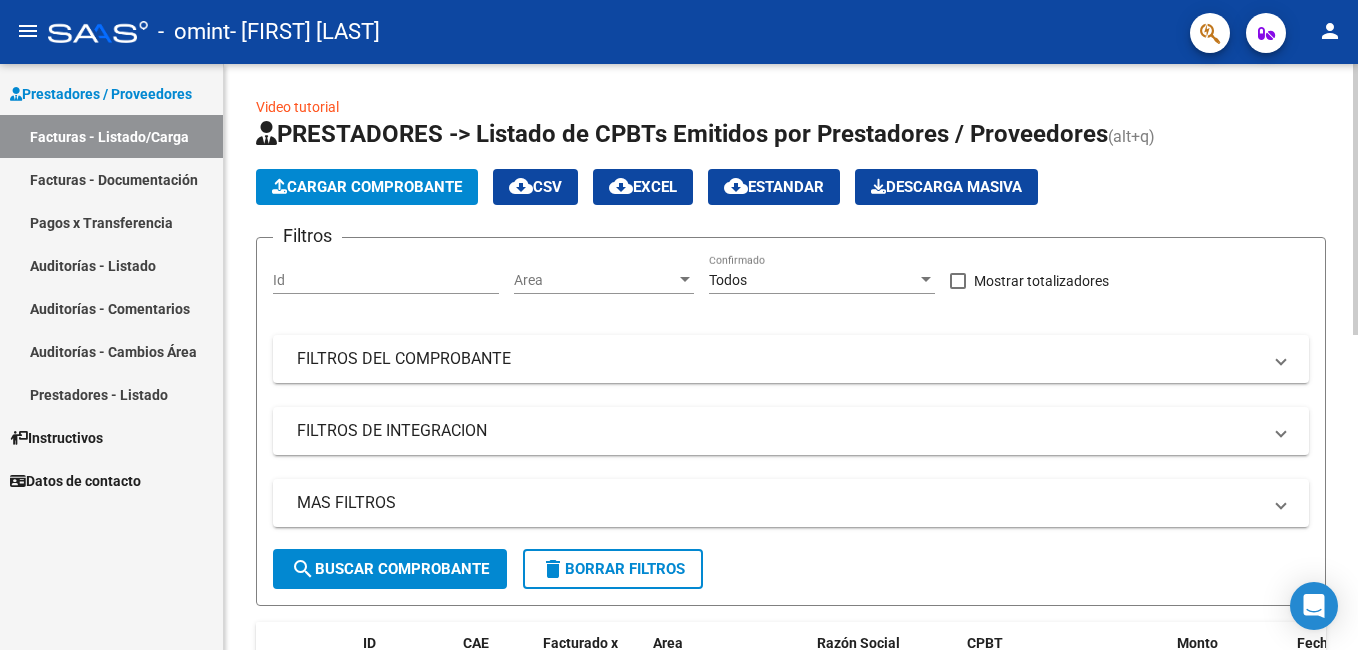 drag, startPoint x: 1351, startPoint y: 118, endPoint x: 1356, endPoint y: 193, distance: 75.16648 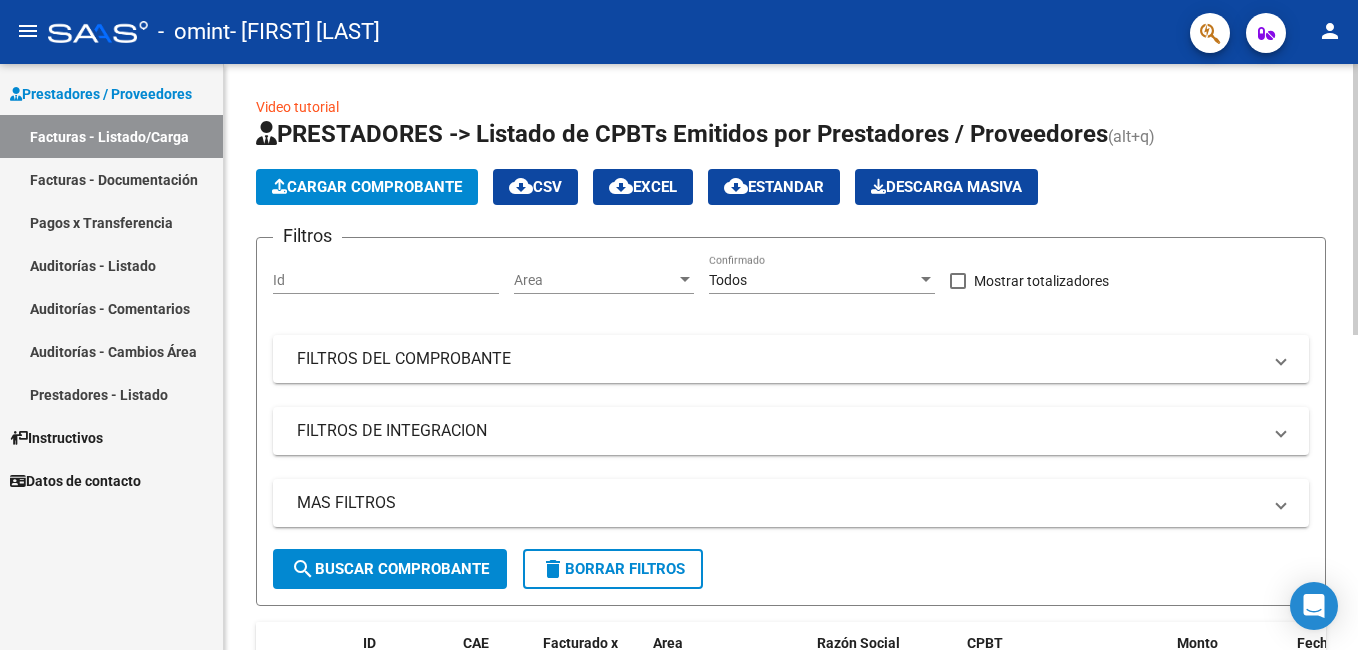 click on "Video tutorial   PRESTADORES -> Listado de CPBTs Emitidos por Prestadores / Proveedores (alt+q)   Cargar Comprobante
cloud_download  CSV  cloud_download  EXCEL  cloud_download  Estandar   Descarga Masiva
Filtros Id Area Area Todos Confirmado   Mostrar totalizadores   FILTROS DEL COMPROBANTE  Comprobante Tipo Comprobante Tipo Start date – End date Fec. Comprobante Desde / Hasta Días Emisión Desde(cant. días) Días Emisión Hasta(cant. días) CUIT / Razón Social Pto. Venta Nro. Comprobante Código SSS CAE Válido CAE Válido Todos Cargado Módulo Hosp. Todos Tiene facturacion Apócrifa Hospital Refes  FILTROS DE INTEGRACION  Período De Prestación Campos del Archivo de Rendición Devuelto x SSS (dr_envio) Todos Rendido x SSS (dr_envio) Tipo de Registro Tipo de Registro Período Presentación Período Presentación Campos del Legajo Asociado (preaprobación) Afiliado Legajo (cuil/nombre) Todos Solo facturas preaprobadas  MAS FILTROS  Todos Con Doc. Respaldatoria Todos Con Trazabilidad Todos – – 0" 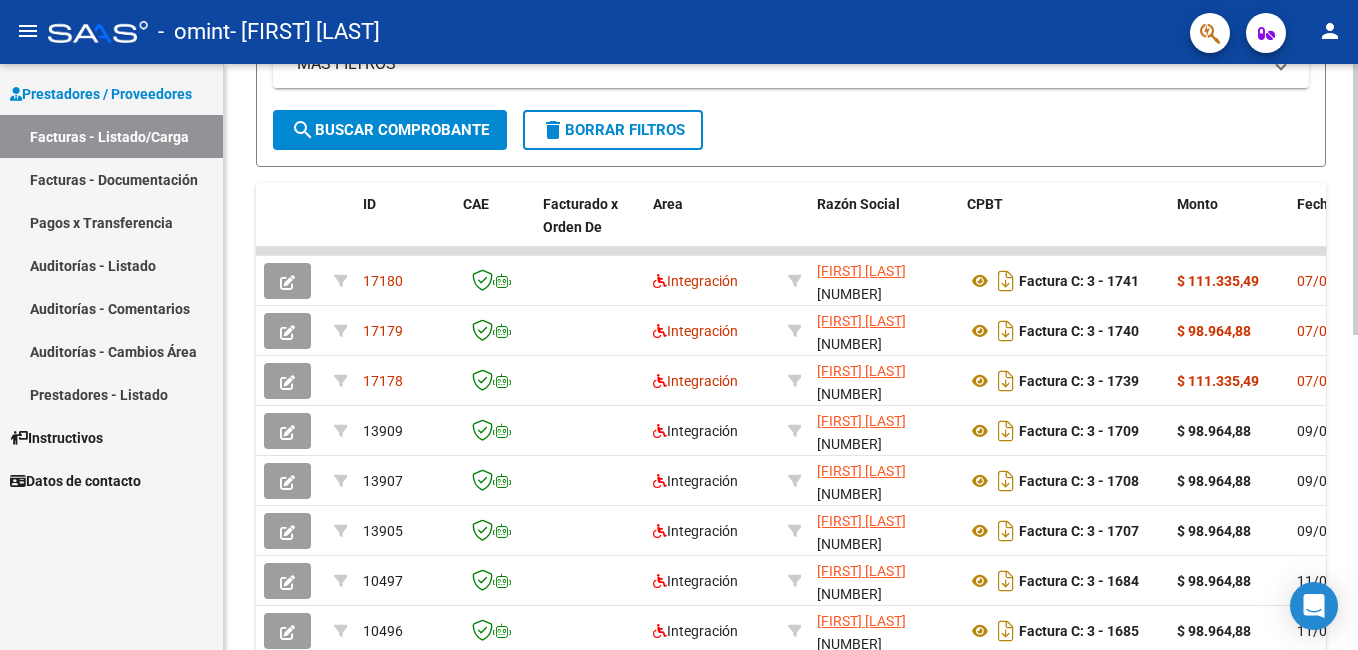 scroll, scrollTop: 441, scrollLeft: 0, axis: vertical 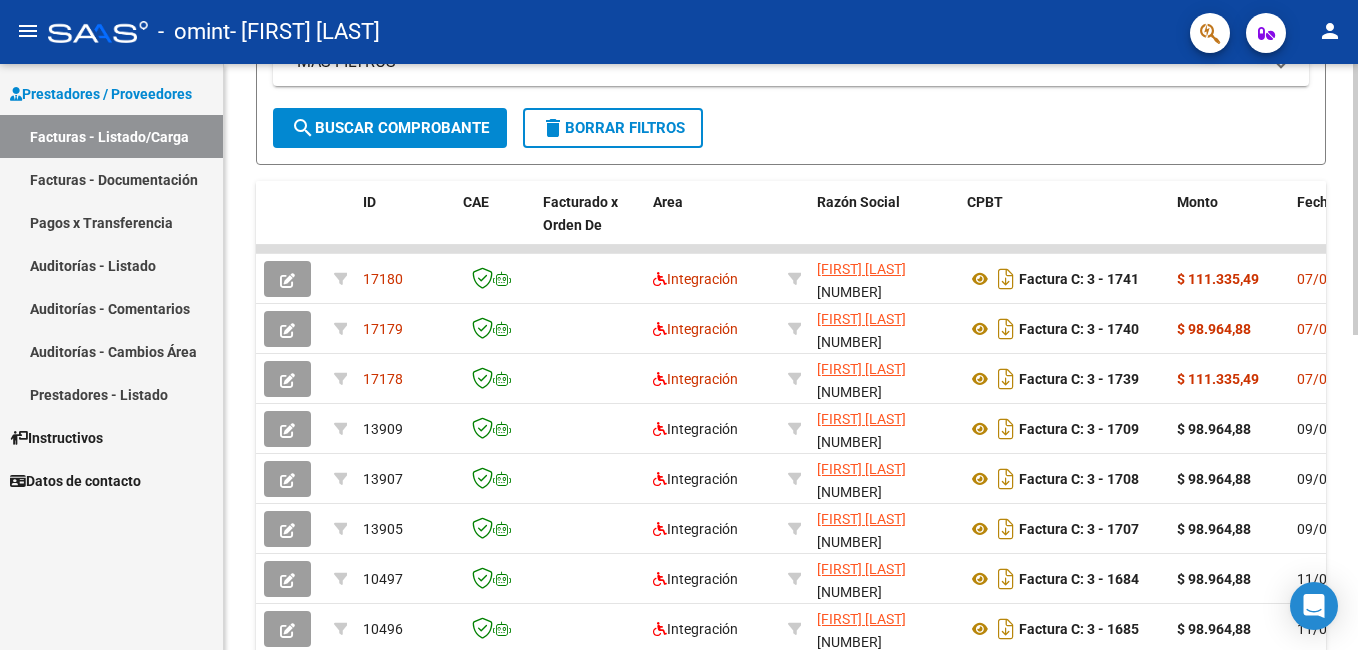 click on "menu -   omint   - [FIRST] [LAST] person    Prestadores / Proveedores Facturas - Listado/Carga Facturas - Documentación Pagos x Transferencia Auditorías - Listado Auditorías - Comentarios Auditorías - Cambios Área Prestadores - Listado    Instructivos    Datos de contacto  Video tutorial   PRESTADORES -> Listado de CPBTs Emitidos por Prestadores / Proveedores (alt+q)   Cargar Comprobante
cloud_download  CSV  cloud_download  EXCEL  cloud_download  Estandar   Descarga Masiva
Filtros Id Area Area Todos Confirmado   Mostrar totalizadores   FILTROS DEL COMPROBANTE  Comprobante Tipo Comprobante Tipo Start date – End date Fec. Comprobante Desde / Hasta Días Emisión Desde(cant. días) Días Emisión Hasta(cant. días) CUIT / Razón Social Pto. Venta Nro. Comprobante Código SSS CAE Válido CAE Válido Todos Cargado Módulo Hosp. Todos Tiene facturacion Apócrifa Hospital Refes  FILTROS DE INTEGRACION  Período De Prestación Campos del Archivo de Rendición Devuelto x SSS (dr_envio) Todos –" at bounding box center (679, 325) 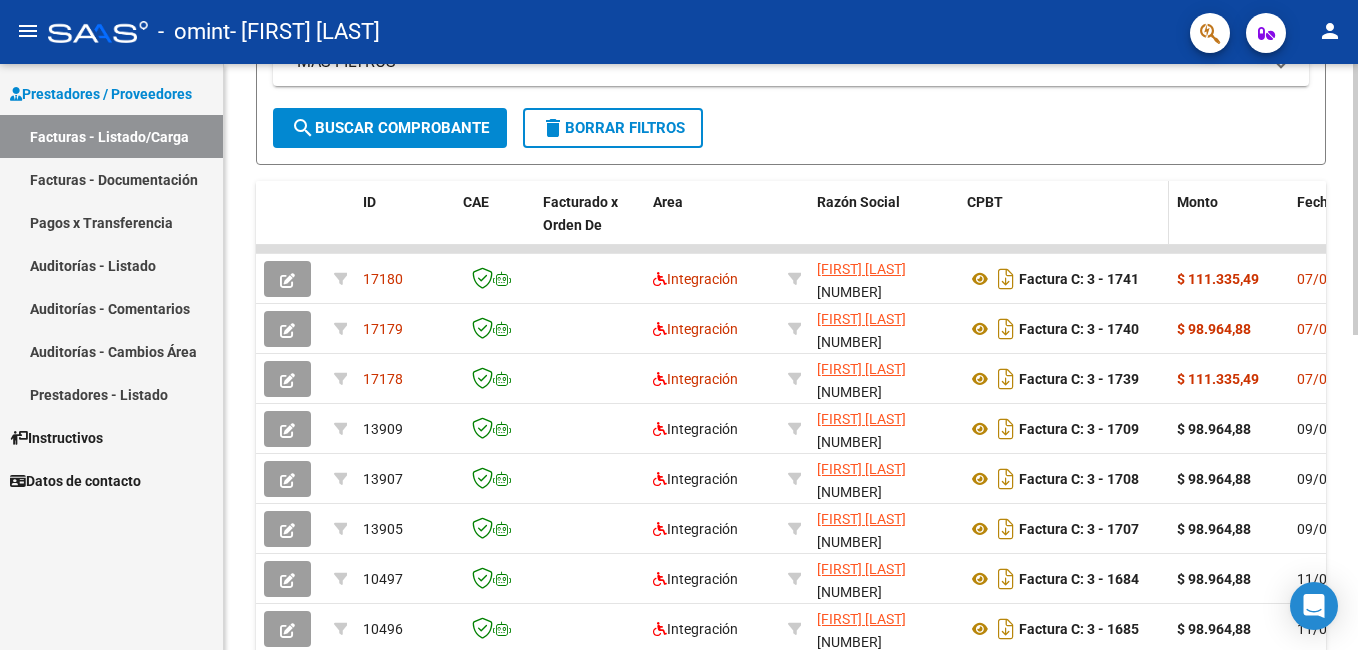 click on "CPBT" 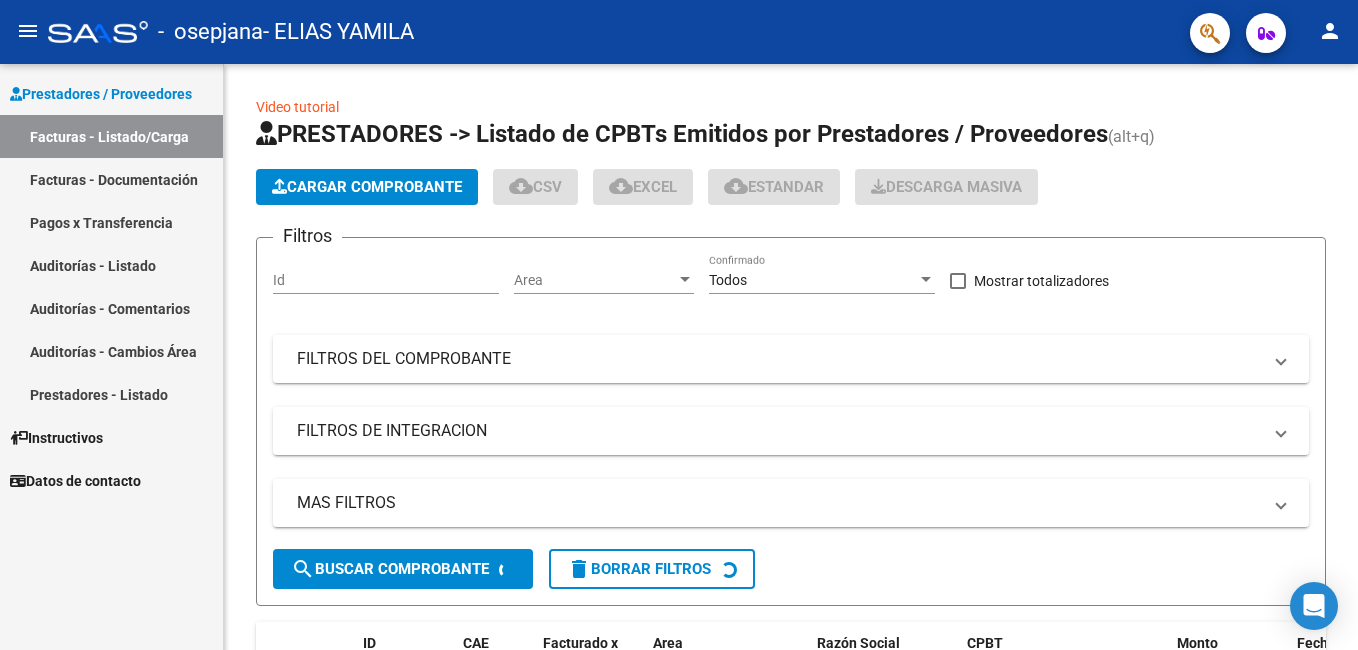 scroll, scrollTop: 0, scrollLeft: 0, axis: both 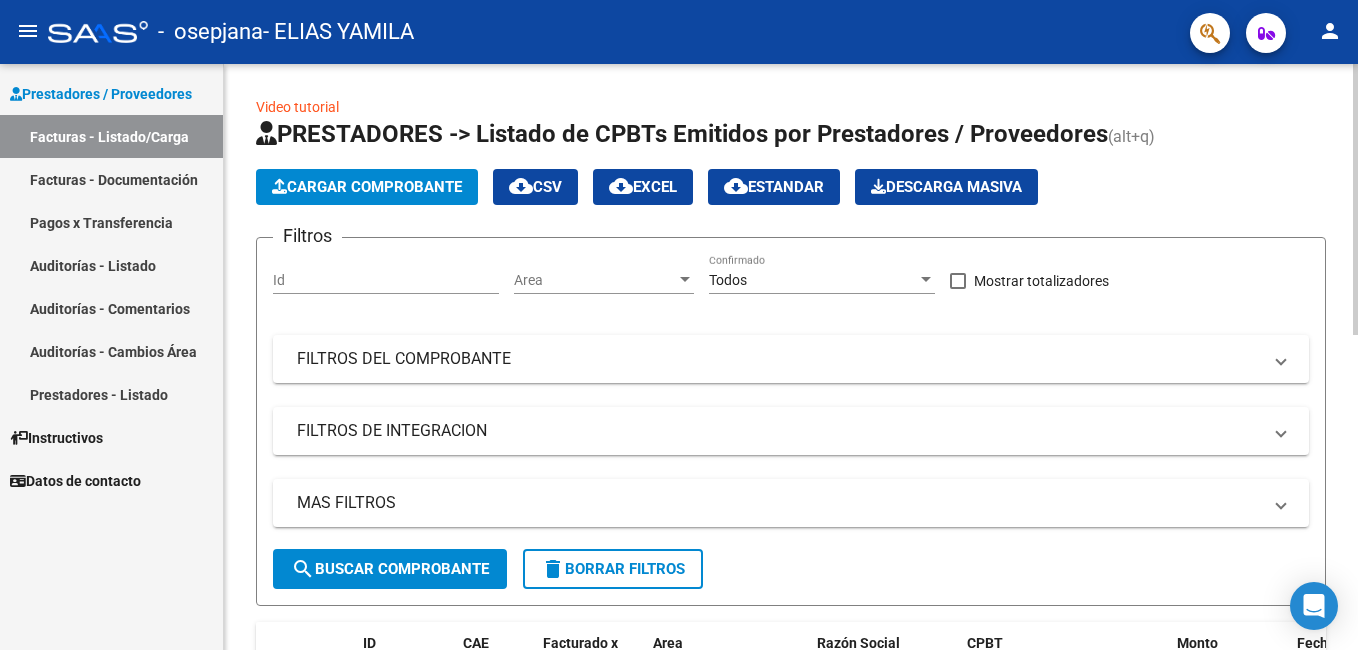 click on "Cargar Comprobante" 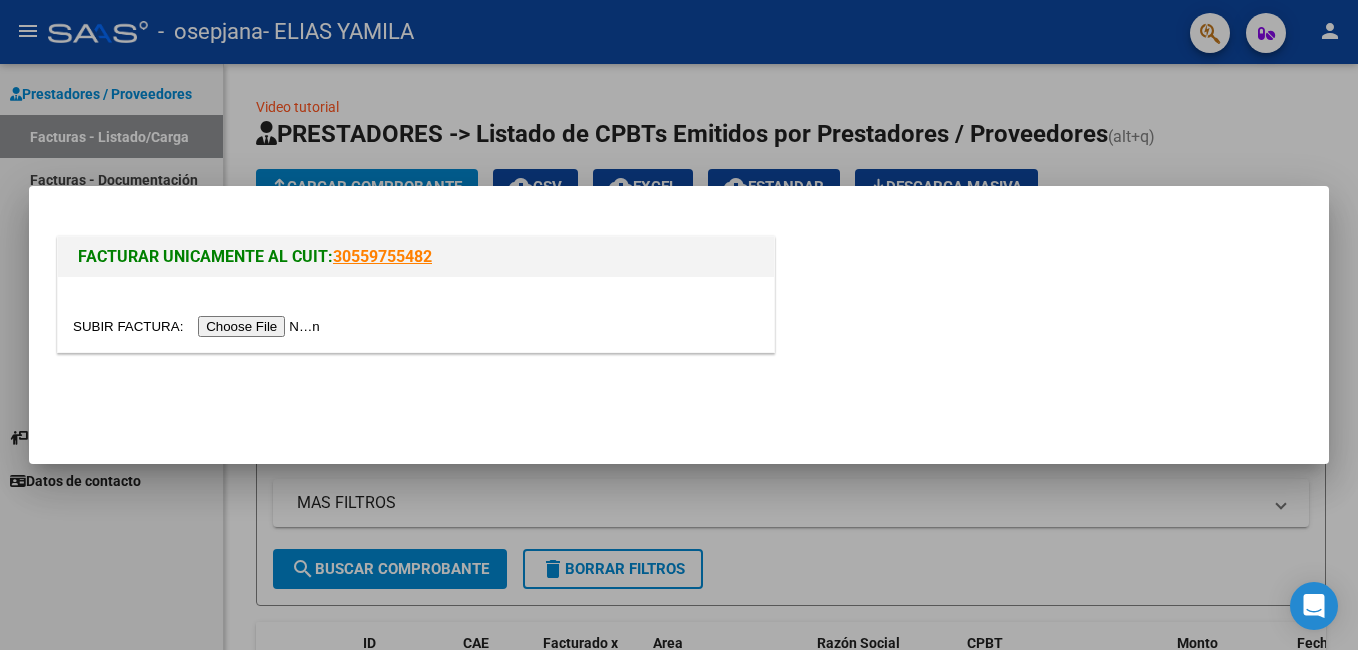 click at bounding box center [199, 326] 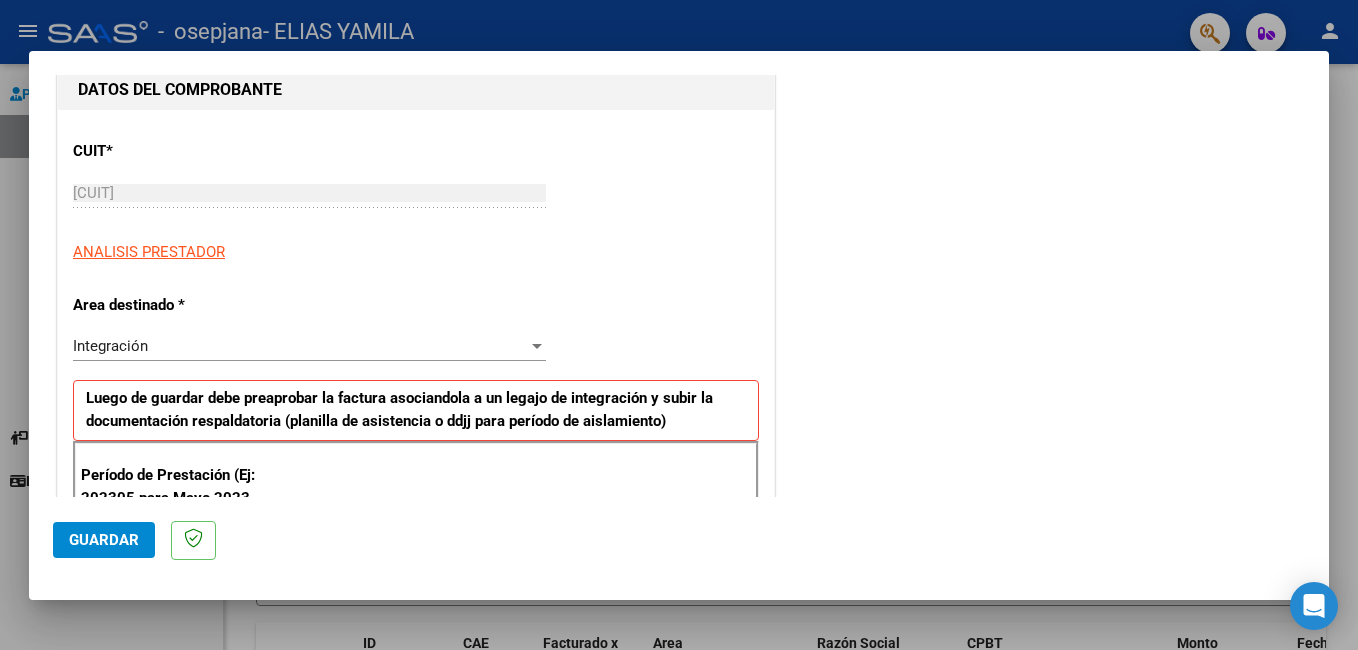 scroll, scrollTop: 220, scrollLeft: 0, axis: vertical 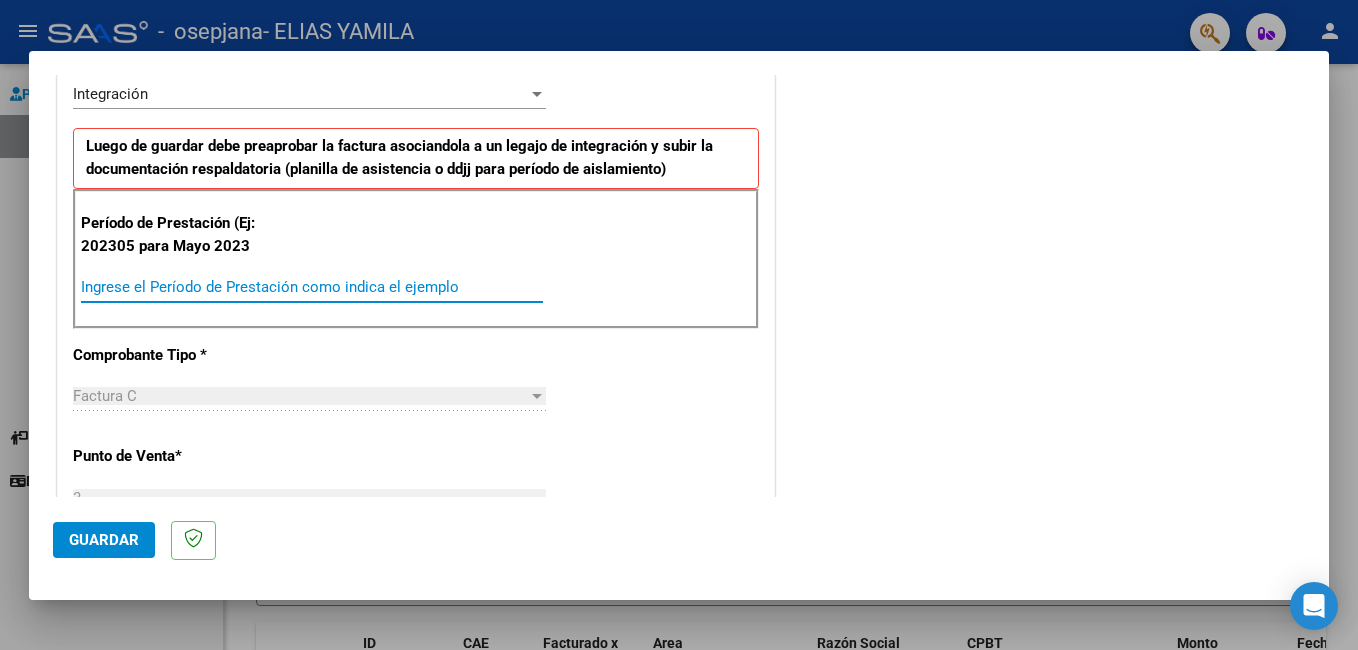 click on "Ingrese el Período de Prestación como indica el ejemplo" at bounding box center (312, 287) 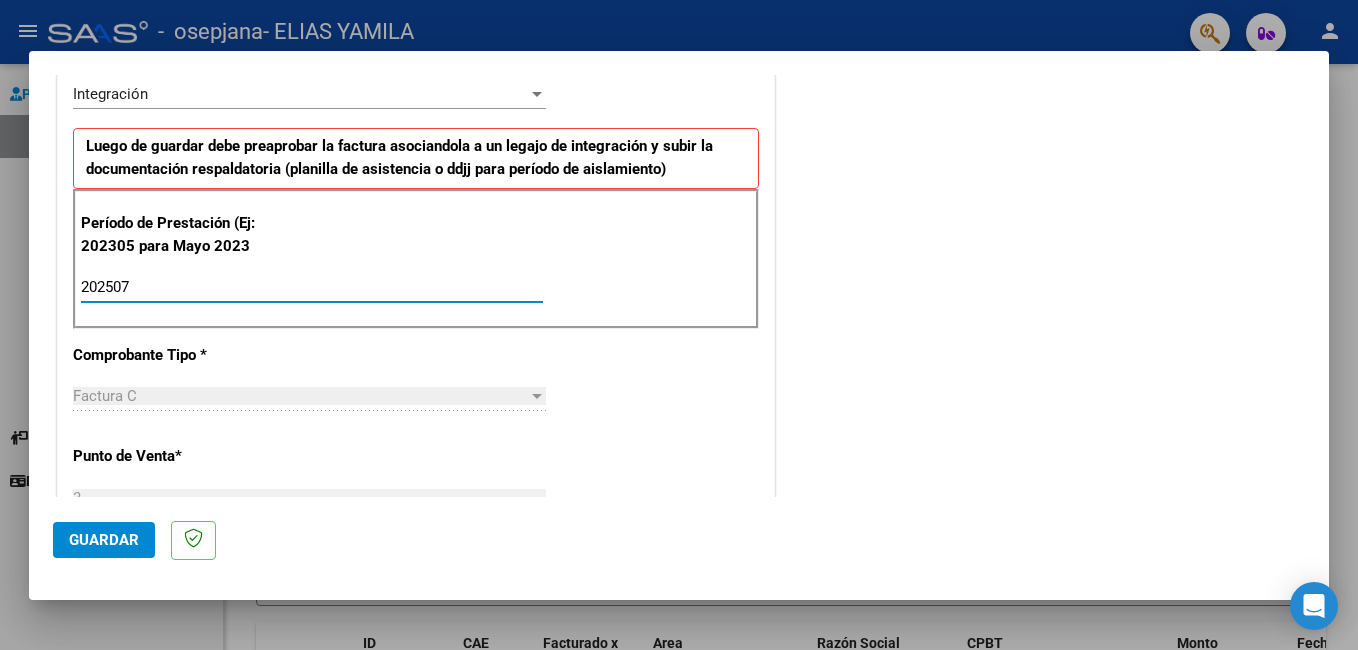 type on "202507" 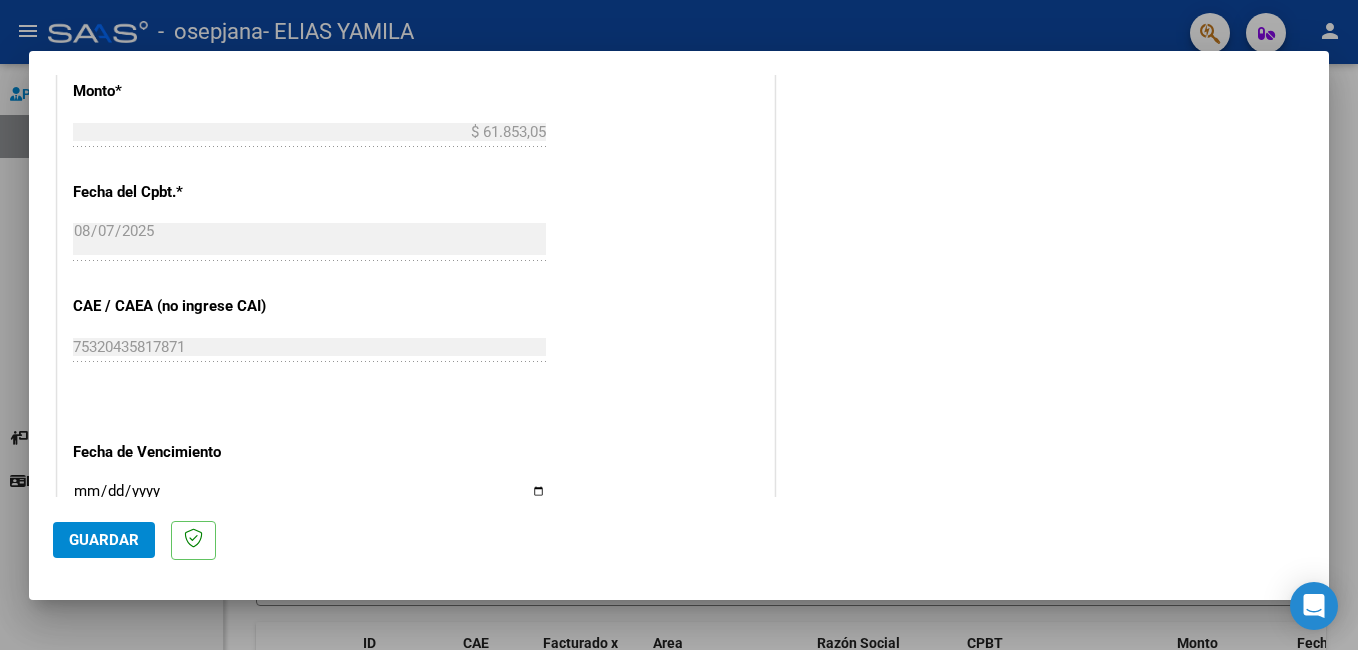 scroll, scrollTop: 1071, scrollLeft: 0, axis: vertical 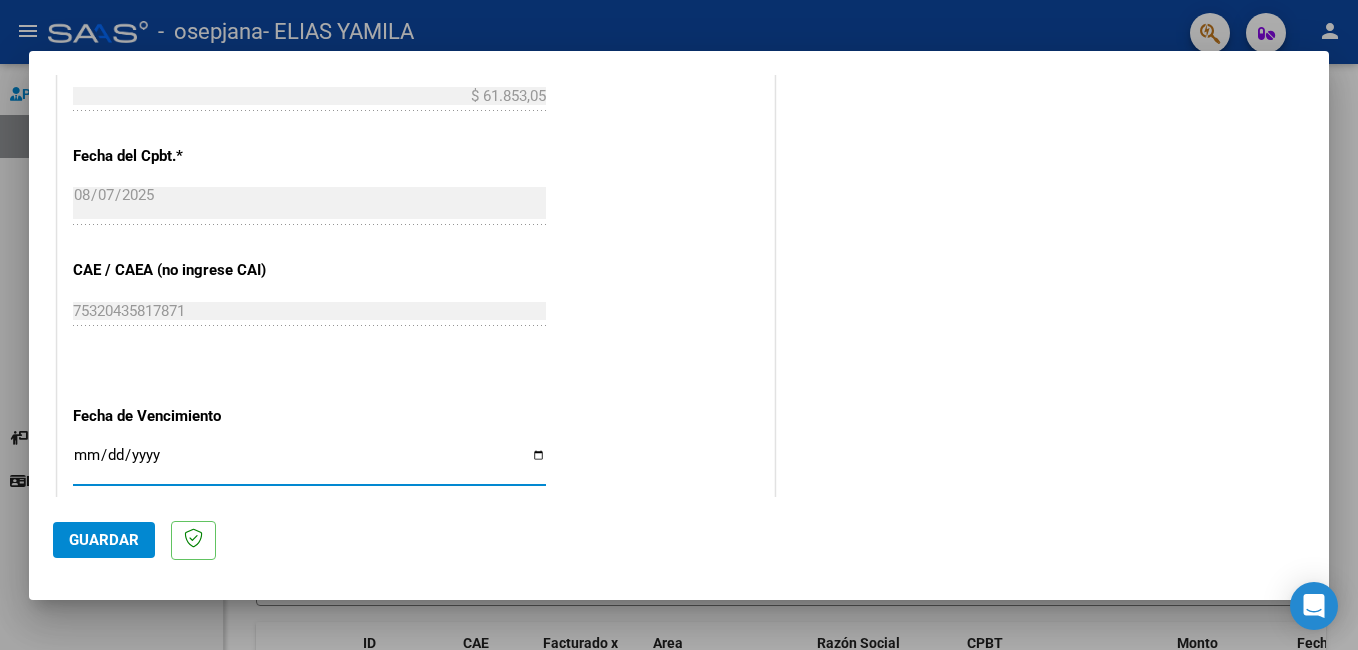 click on "Ingresar la fecha" at bounding box center (309, 463) 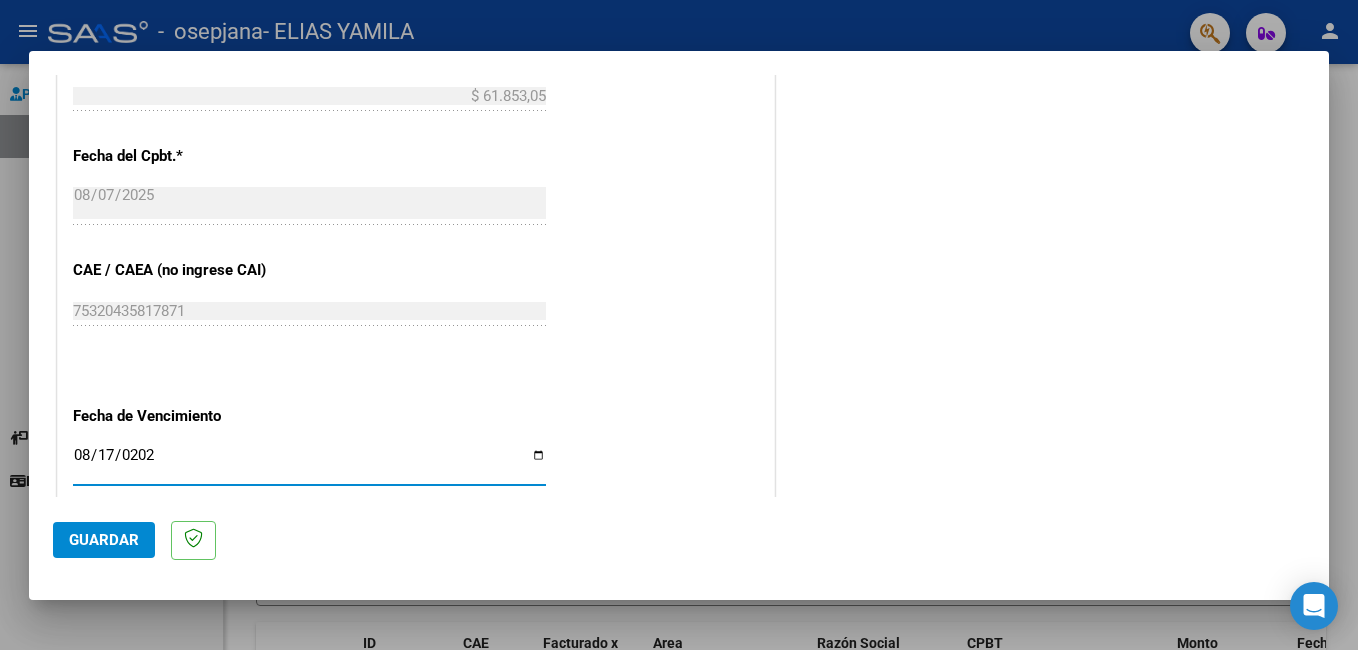 type on "2025-08-17" 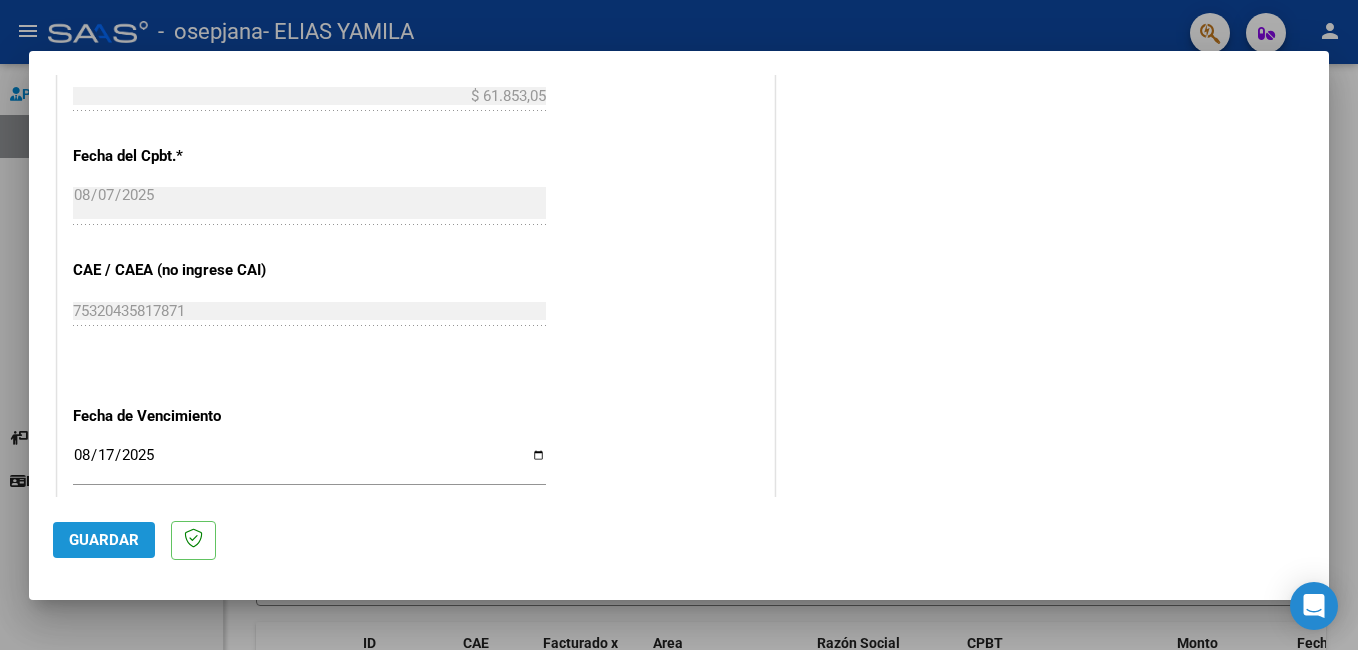 click on "Guardar" 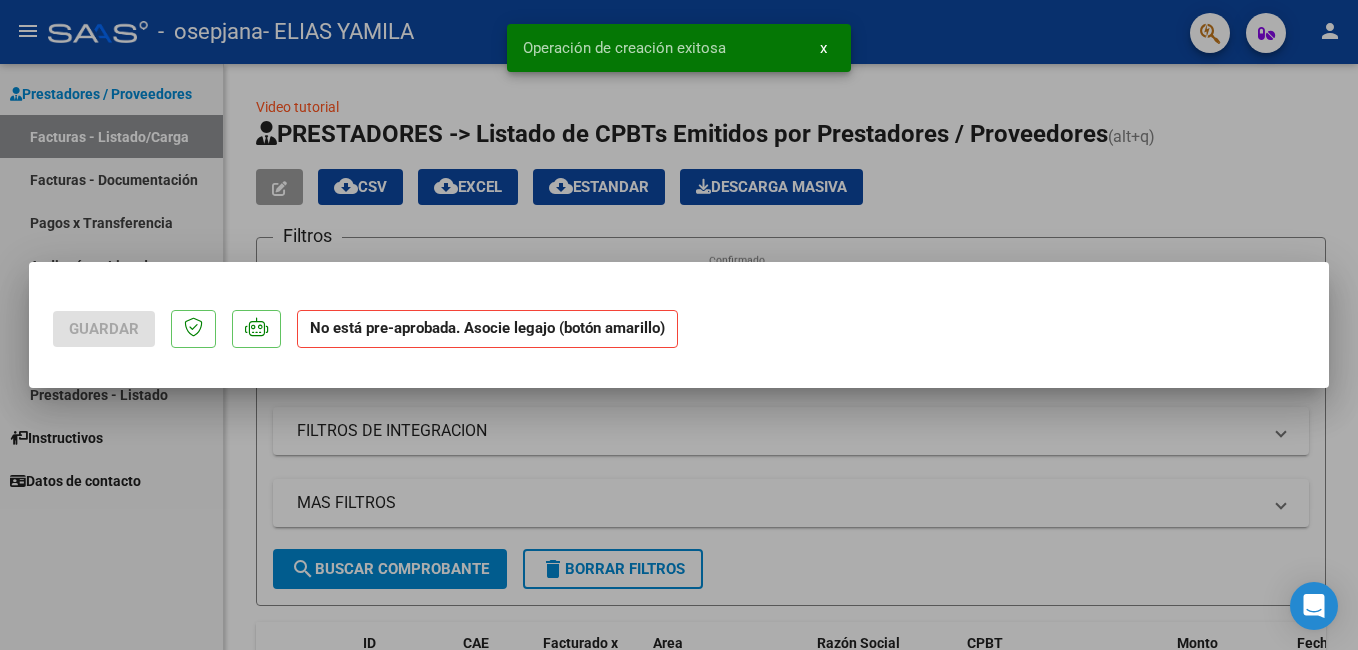 scroll, scrollTop: 0, scrollLeft: 0, axis: both 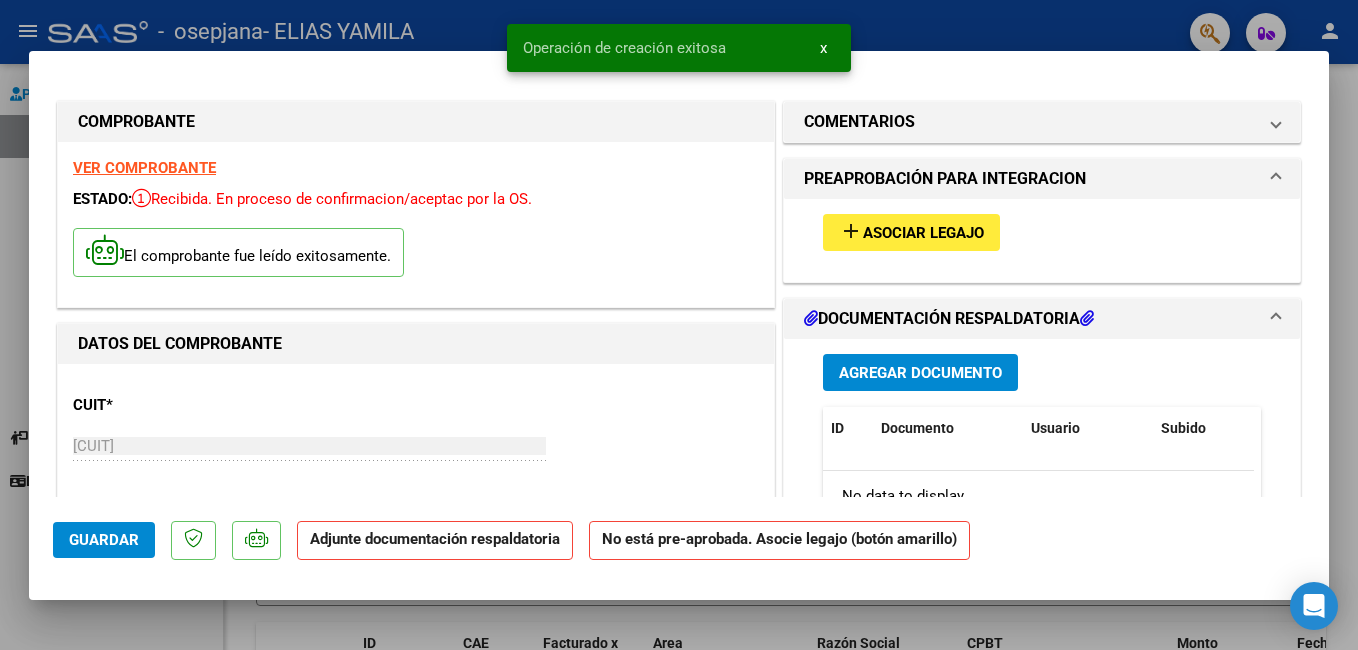 click on "Asociar Legajo" at bounding box center (923, 233) 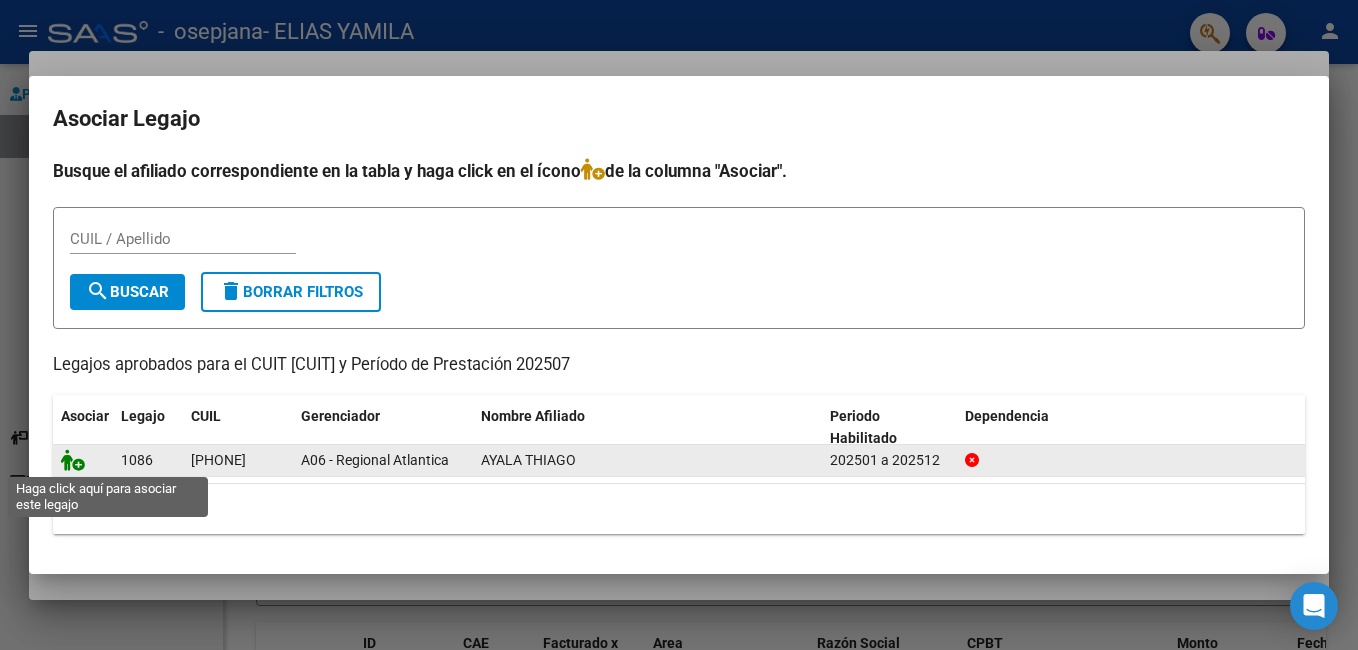 click 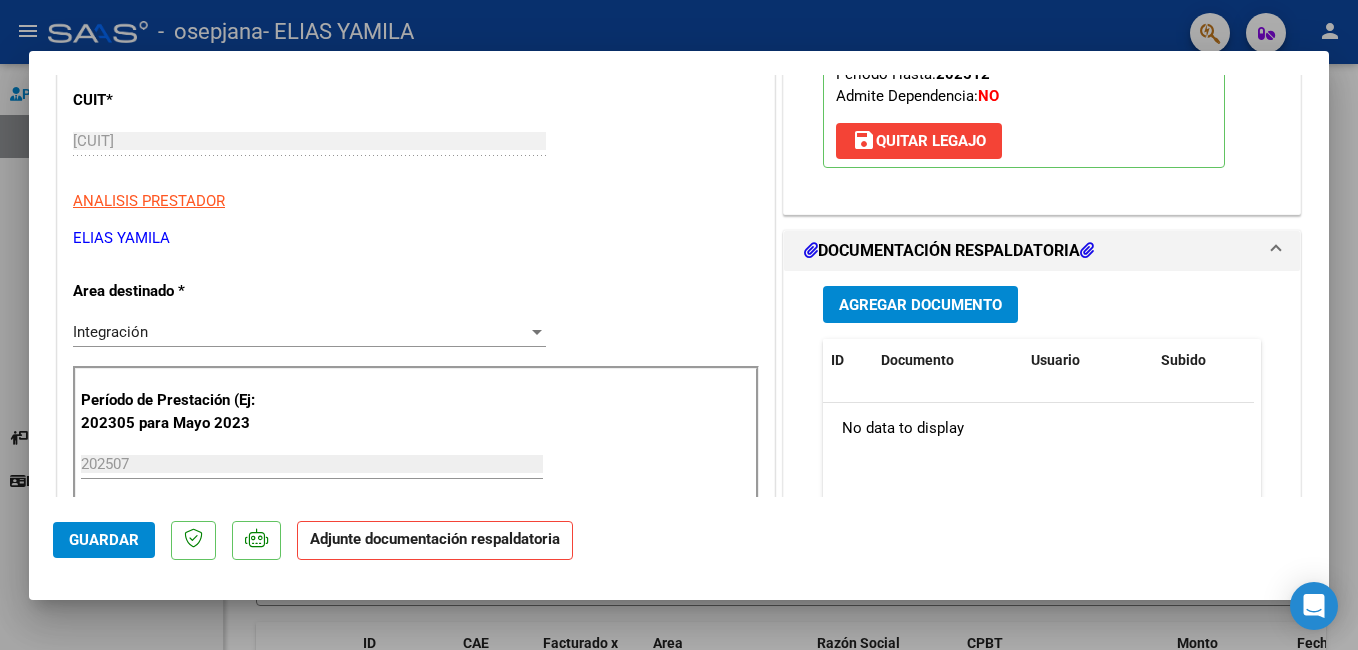 scroll, scrollTop: 353, scrollLeft: 0, axis: vertical 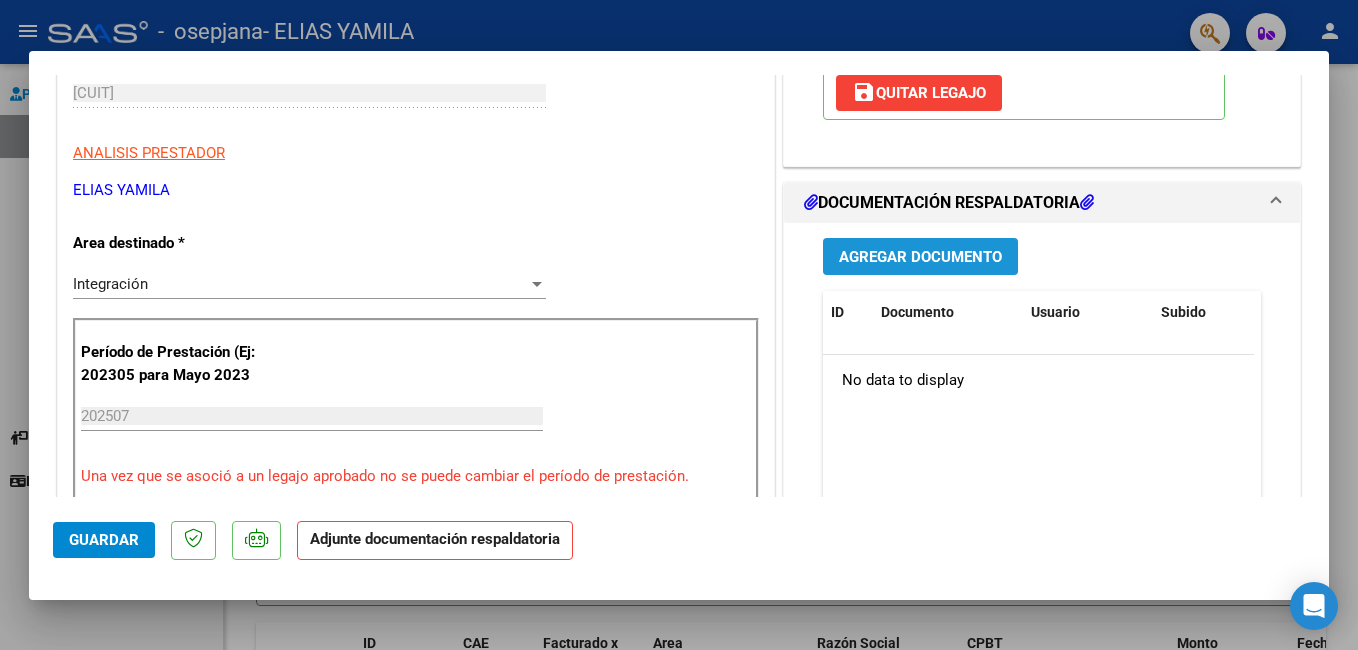 click on "Agregar Documento" at bounding box center [920, 257] 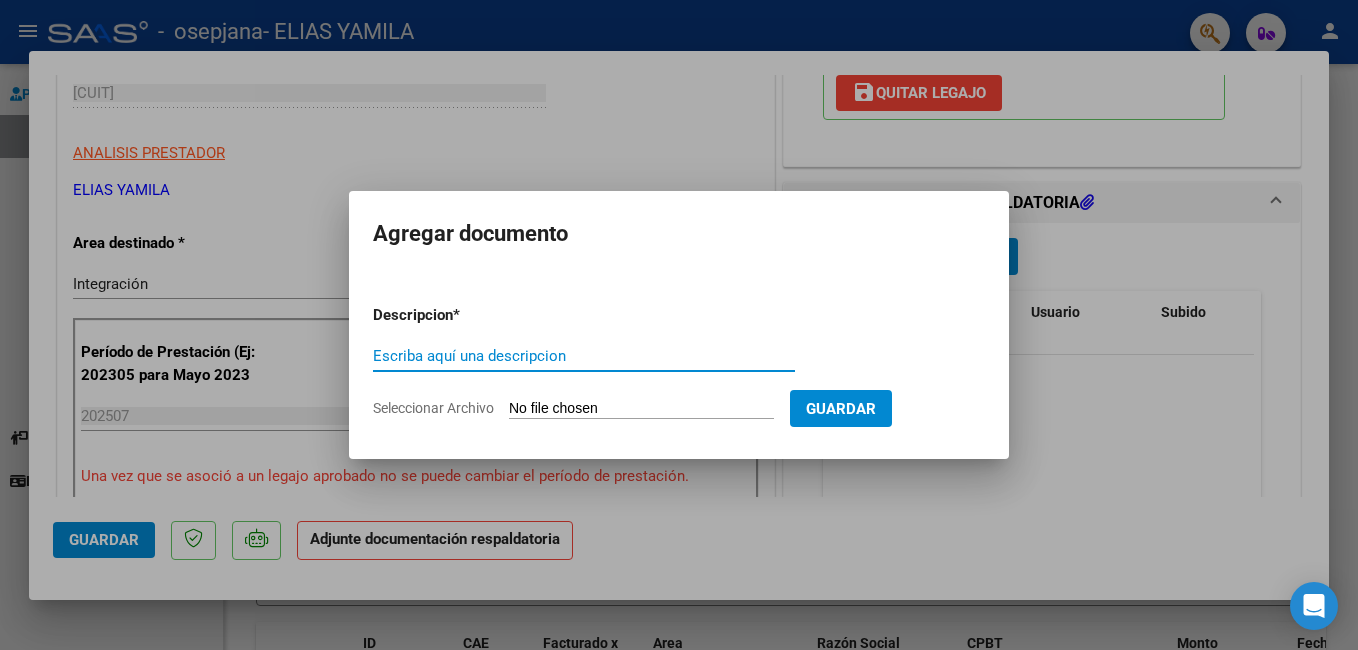 click on "Escriba aquí una descripcion" at bounding box center [584, 356] 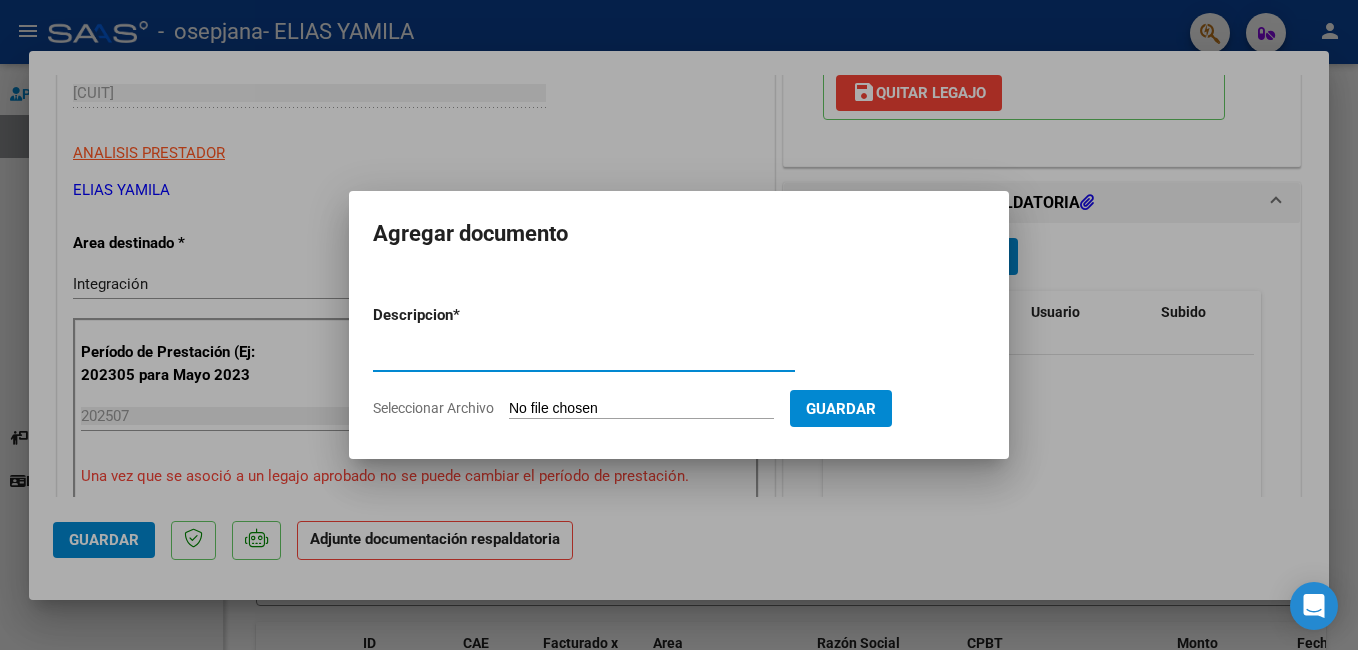 type on "Planilla de asistencia" 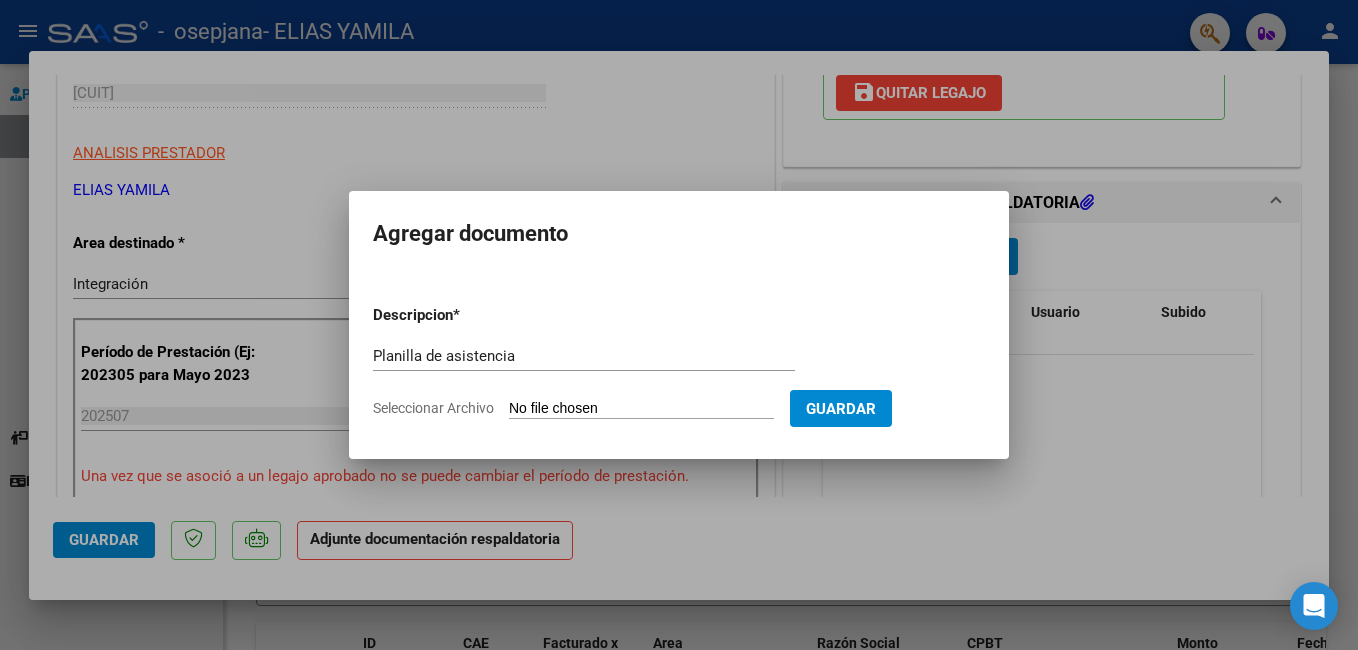 click on "Seleccionar Archivo" at bounding box center [641, 409] 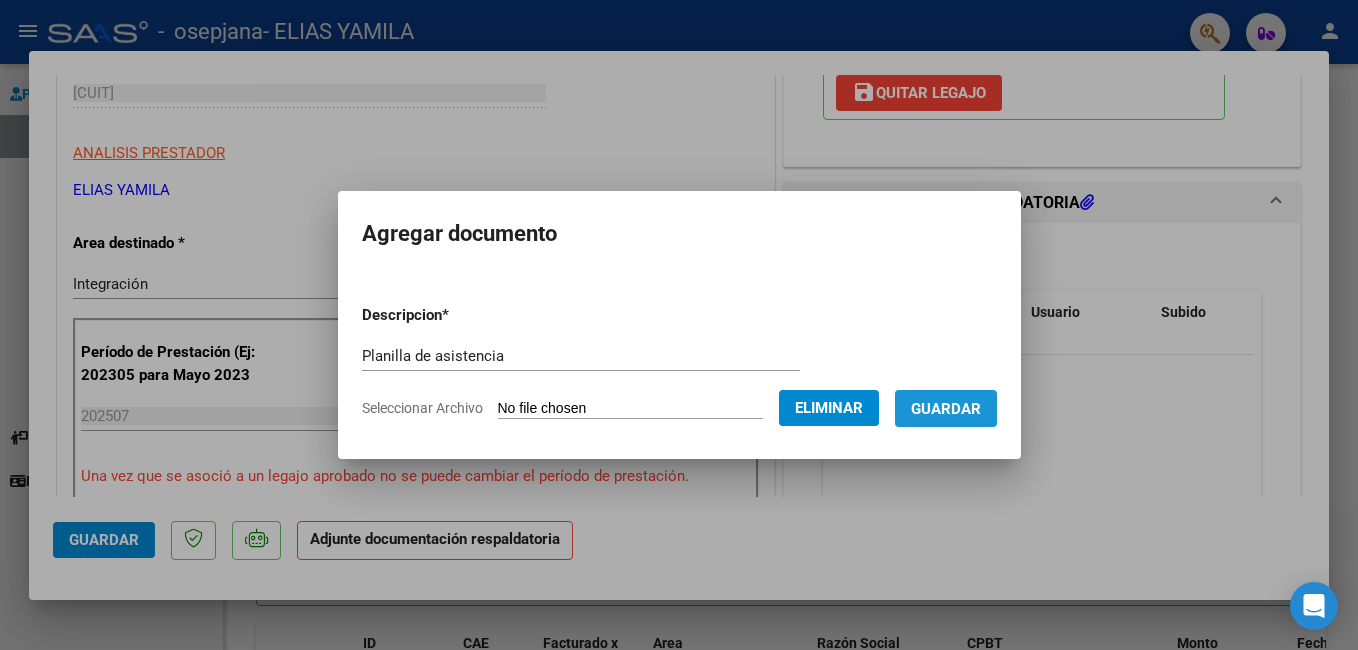 click on "Guardar" at bounding box center (946, 408) 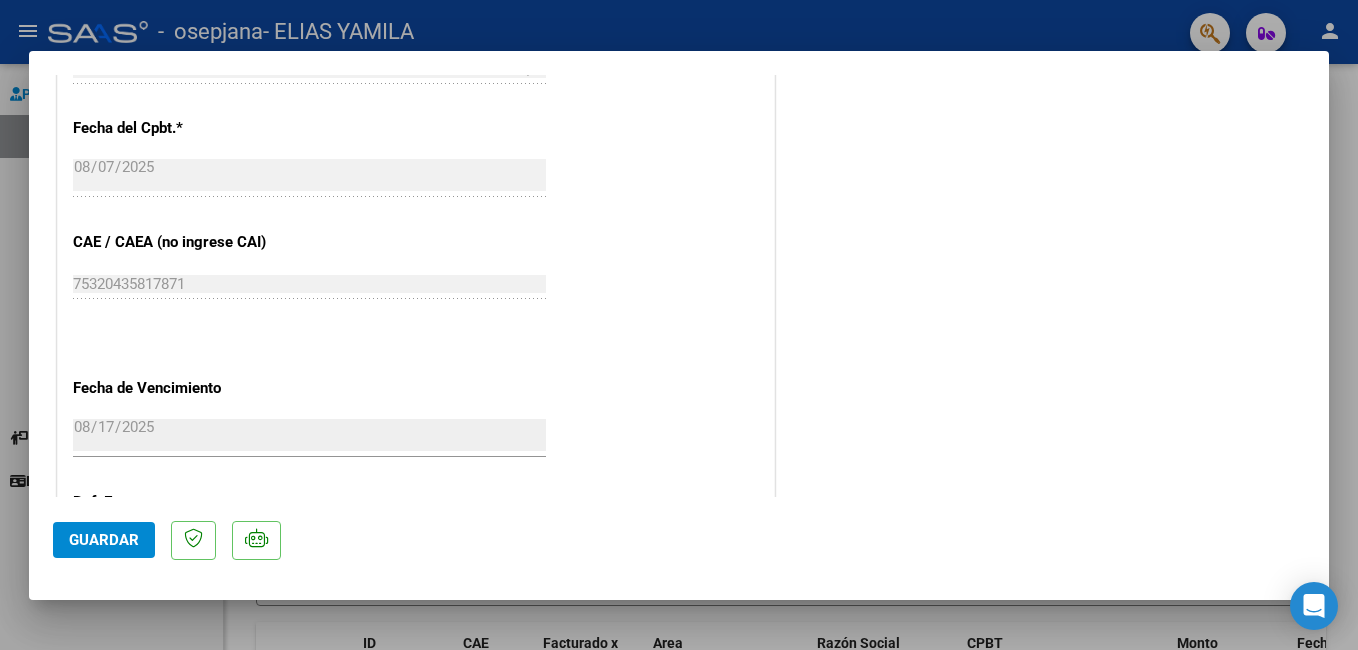 scroll, scrollTop: 1177, scrollLeft: 0, axis: vertical 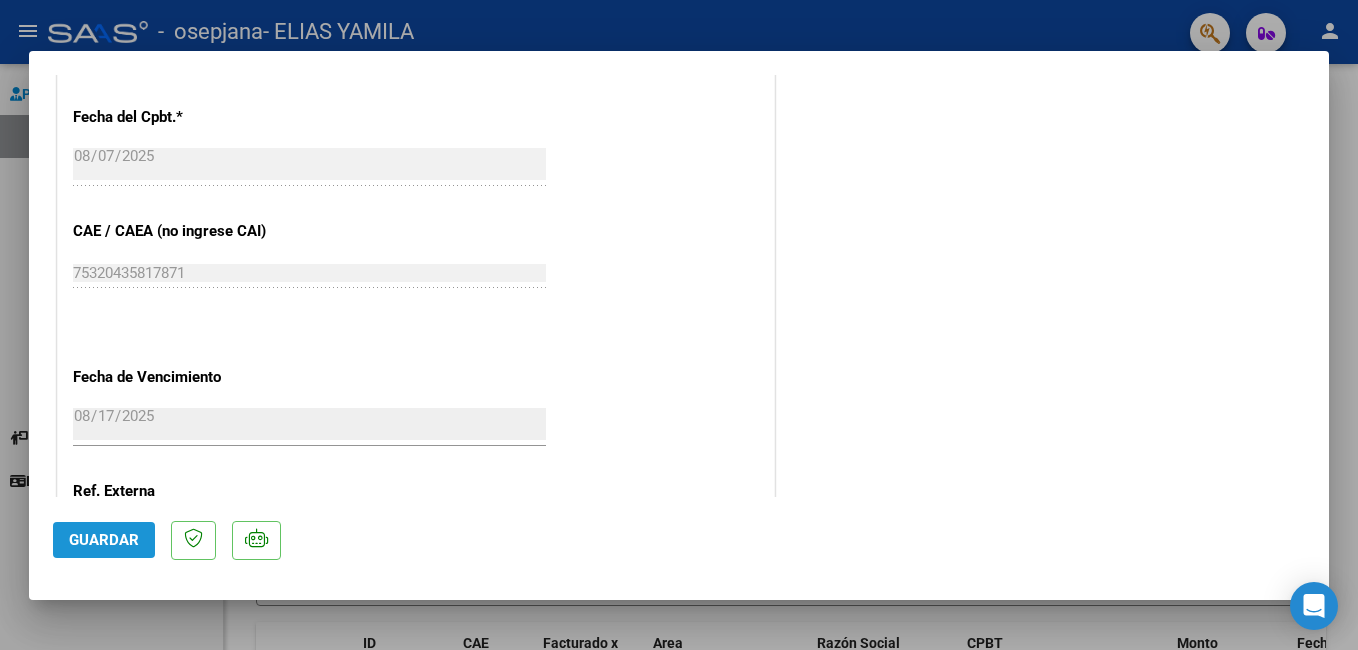 click on "Guardar" 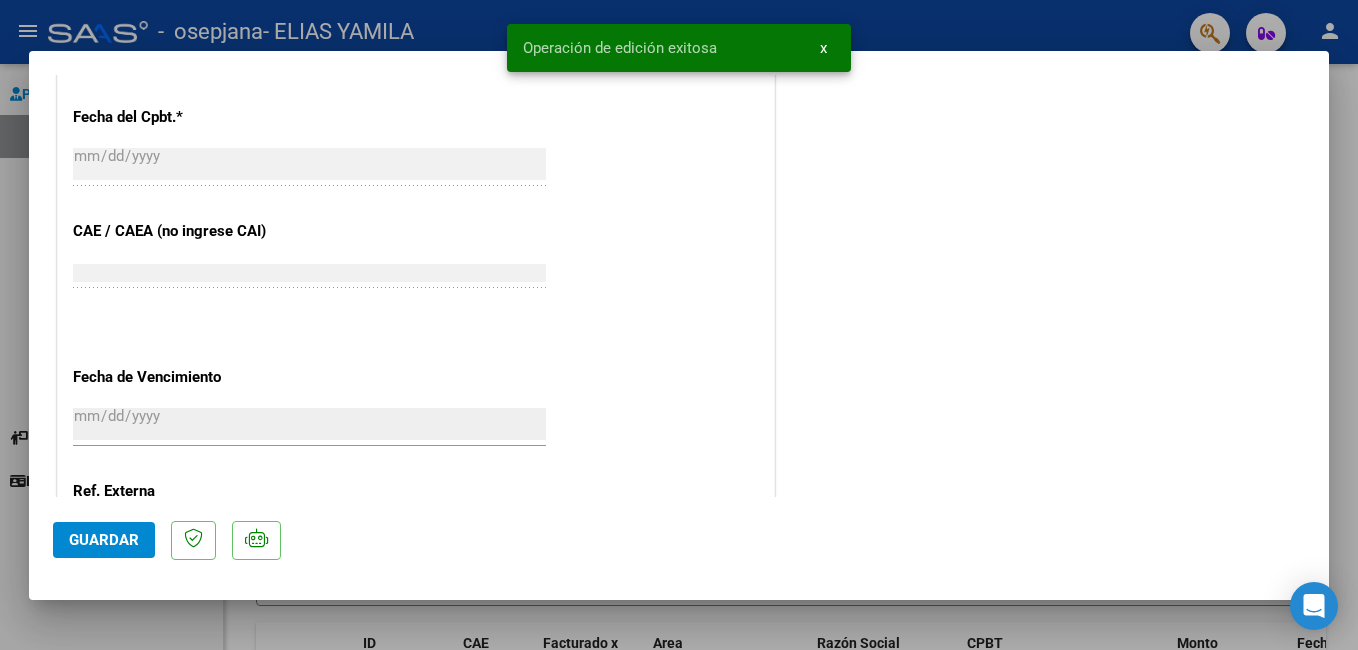 scroll, scrollTop: 0, scrollLeft: 0, axis: both 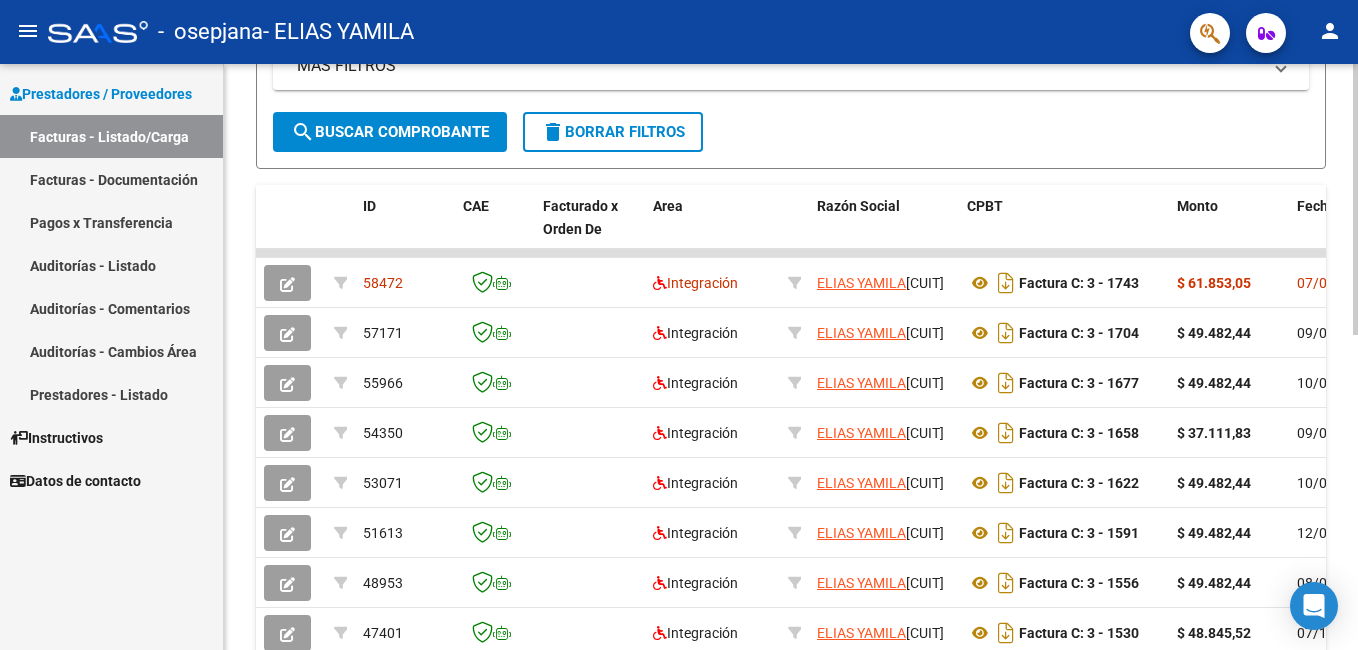 click on "menu -   osepjana   - ELIAS YAMILA person    Prestadores / Proveedores Facturas - Listado/Carga Facturas - Documentación Pagos x Transferencia Auditorías - Listado Auditorías - Comentarios Auditorías - Cambios Área Prestadores - Listado    Instructivos    Datos de contacto  Video tutorial   PRESTADORES -> Listado de CPBTs Emitidos por Prestadores / Proveedores (alt+q)   Cargar Comprobante
cloud_download  CSV  cloud_download  EXCEL  cloud_download  Estandar   Descarga Masiva
Filtros Id Area Area Todos Confirmado   Mostrar totalizadores   FILTROS DEL COMPROBANTE  Comprobante Tipo Comprobante Tipo Start date – End date Fec. Comprobante Desde / Hasta Días Emisión Desde(cant. días) Días Emisión Hasta(cant. días) CUIT / Razón Social Pto. Venta Nro. Comprobante Código SSS CAE Válido CAE Válido Todos Cargado Módulo Hosp. Todos Tiene facturacion Apócrifa Hospital Refes  FILTROS DE INTEGRACION  Período De Prestación Campos del Archivo de Rendición Devuelto x SSS (dr_envio) Todos 0" at bounding box center [679, 325] 